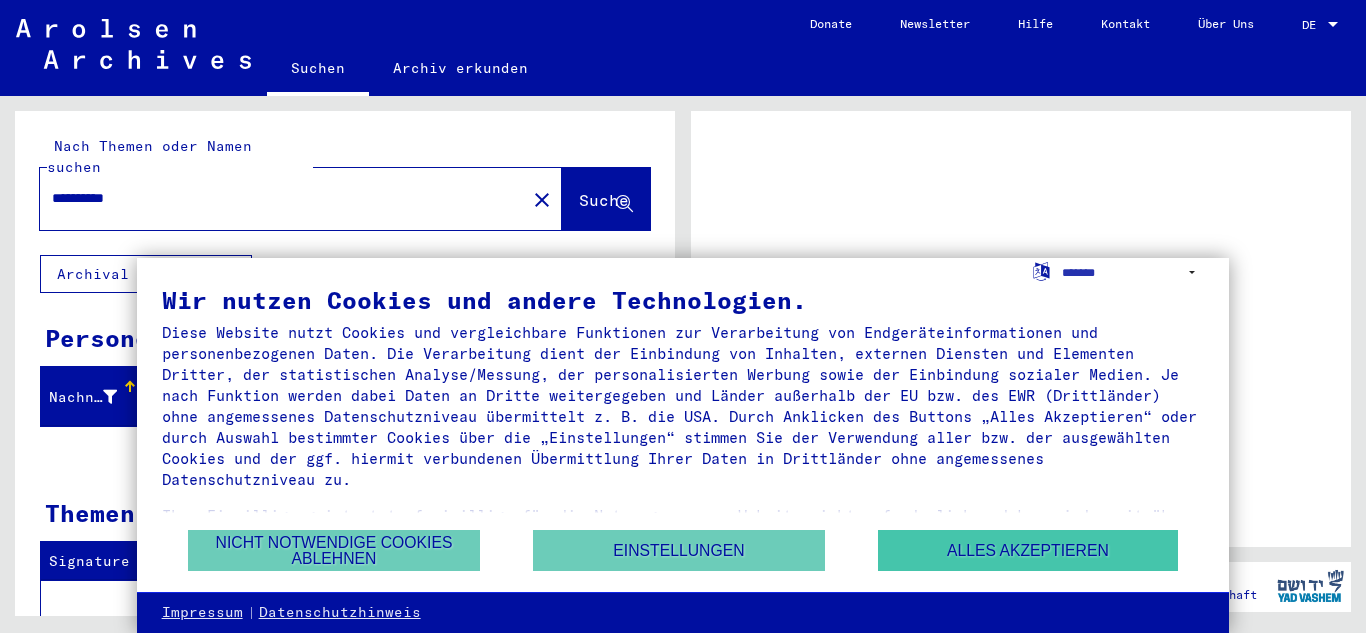 scroll, scrollTop: 0, scrollLeft: 0, axis: both 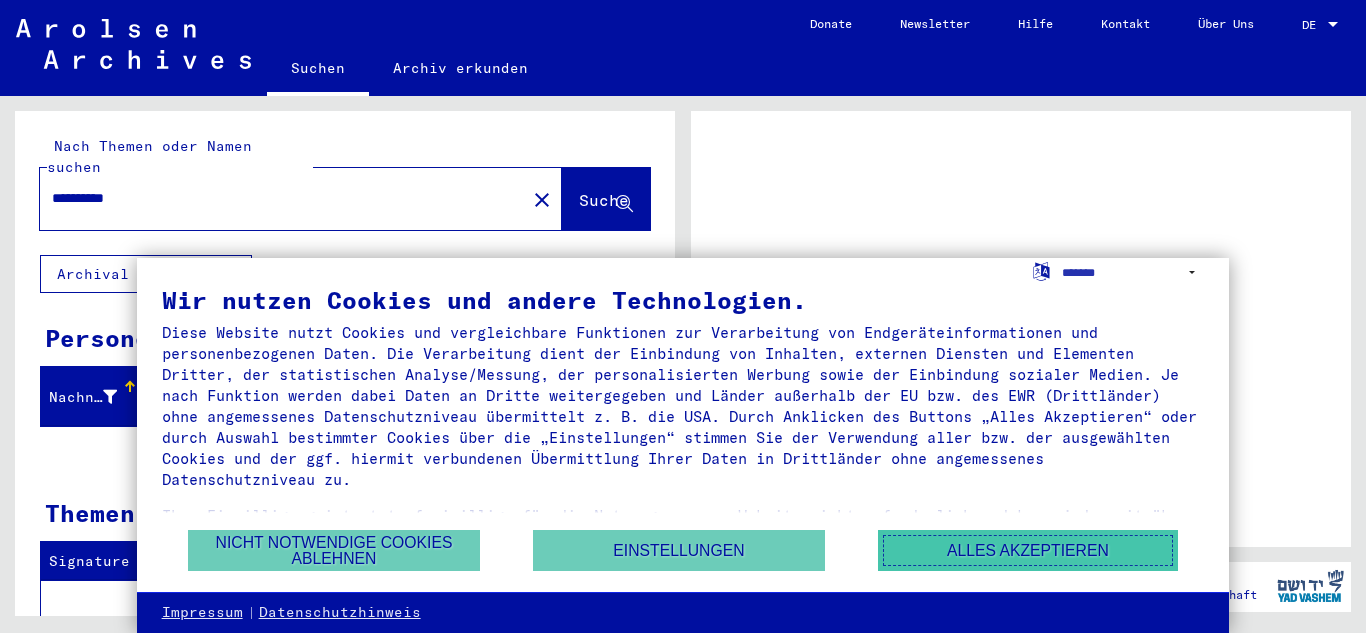 click on "Alles akzeptieren" at bounding box center [1028, 550] 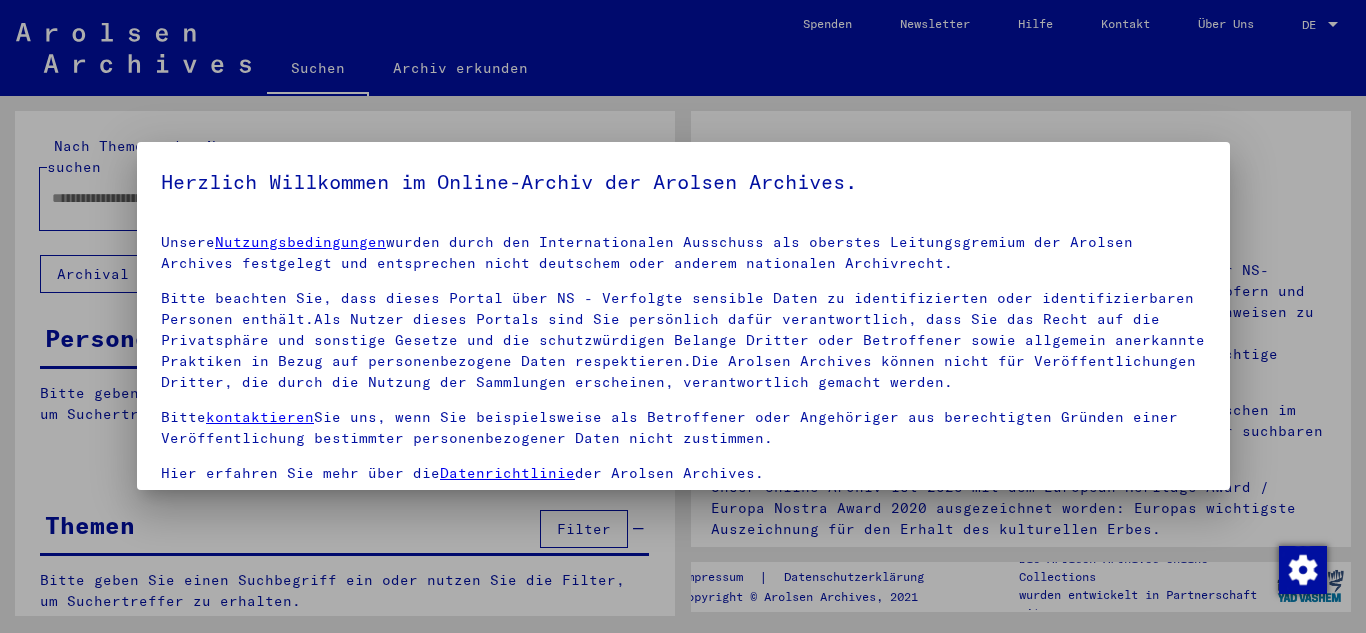 type on "**********" 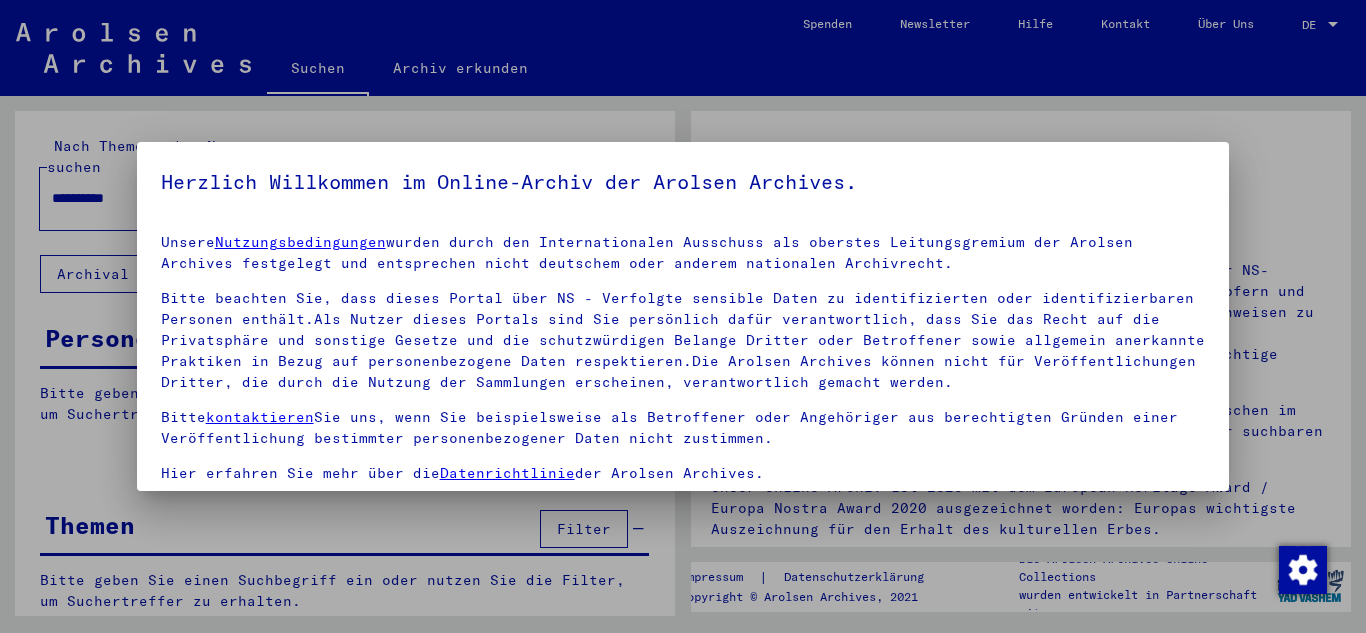 scroll, scrollTop: 40, scrollLeft: 0, axis: vertical 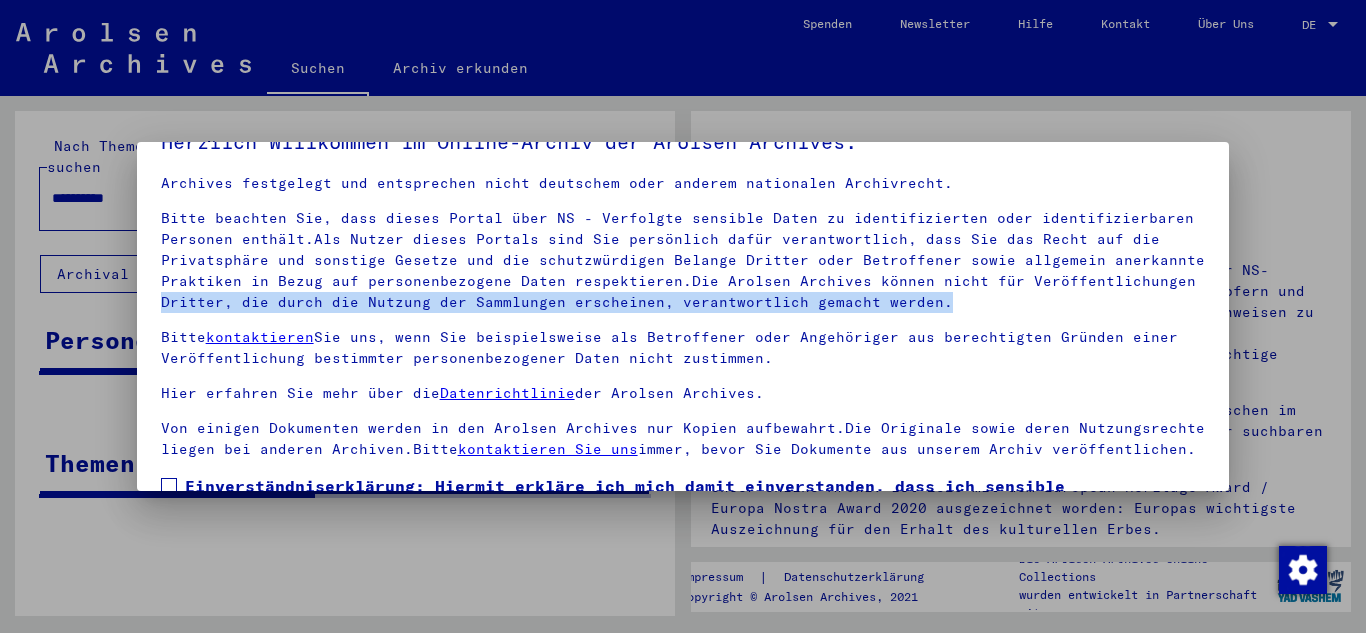 drag, startPoint x: 1216, startPoint y: 288, endPoint x: 1210, endPoint y: 304, distance: 17.088007 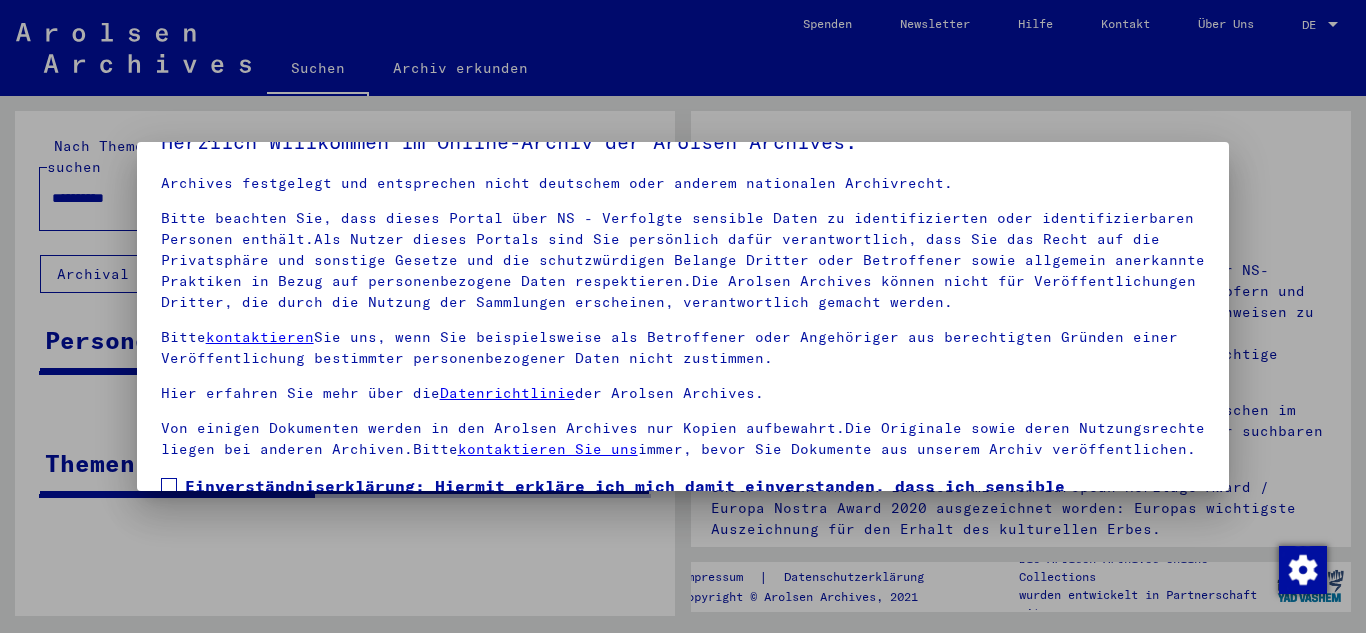 click on "Herzlich Willkommen im Online-Archiv der Arolsen Archives.  Unsere  Nutzungsbedingungen  wurden durch den Internationalen Ausschuss als oberstes Leitungsgremium der Arolsen Archives festgelegt und entsprechen nicht deutschem oder anderem nationalen Archivrecht. Bitte beachten Sie, dass dieses Portal über NS - Verfolgte sensible Daten zu identifizierten oder identifizierbaren Personen enthält.Als Nutzer dieses Portals sind Sie persönlich dafür verantwortlich, dass Sie das Recht auf die Privatsphäre und sonstige Gesetze und die schutzwürdigen Belange Dritter oder Betroffener sowie allgemein anerkannte Praktiken in Bezug auf personenbezogene Daten respektieren.Die Arolsen Archives können nicht für Veröffentlichungen Dritter, die durch die Nutzung der Sammlungen erscheinen, verantwortlich gemacht werden. Bitte  kontaktieren  Sie uns, wenn Sie beispielsweise als Betroffener oder Angehöriger aus berechtigten Gründen einer Veröffentlichung bestimmter personenbezogener Daten nicht zustimmen." at bounding box center (683, 316) 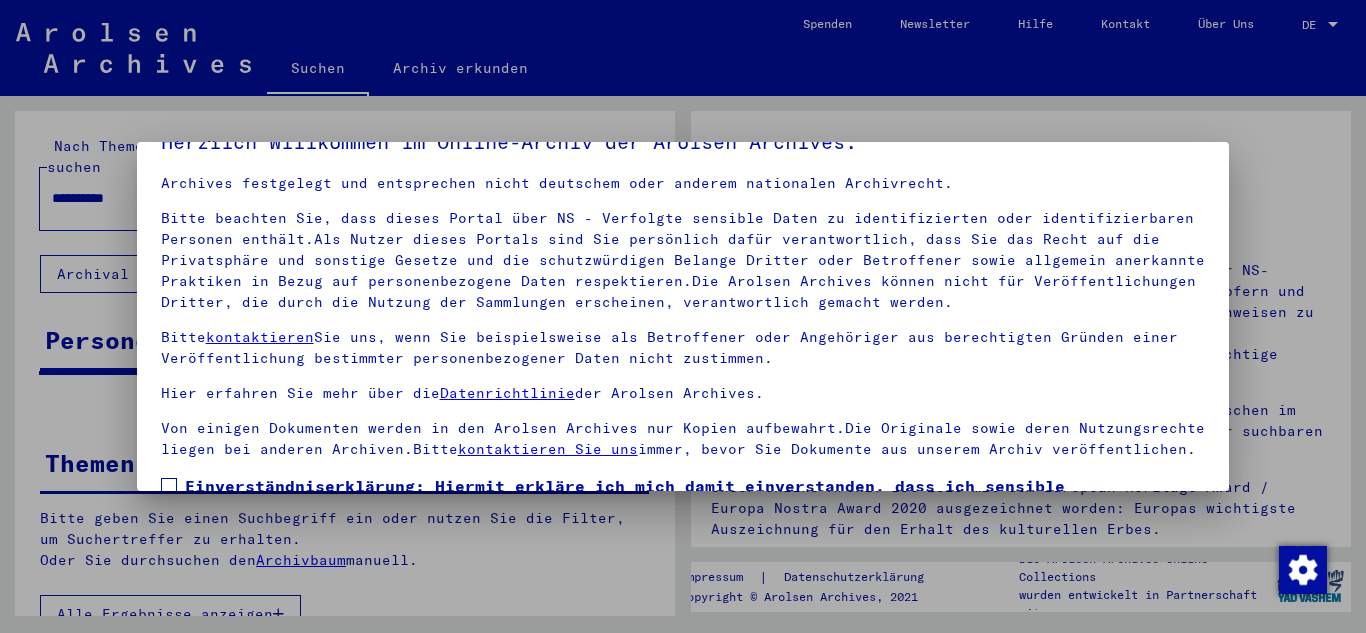 drag, startPoint x: 1215, startPoint y: 446, endPoint x: 1095, endPoint y: 452, distance: 120.14991 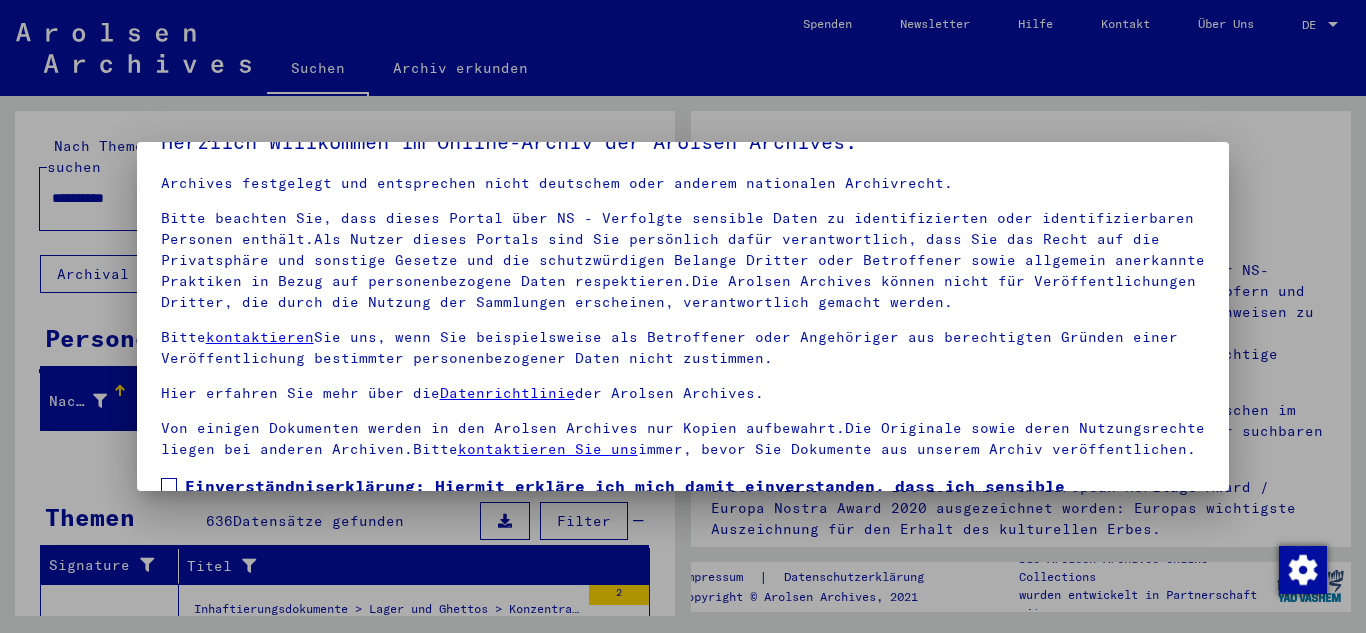 scroll, scrollTop: 163, scrollLeft: 0, axis: vertical 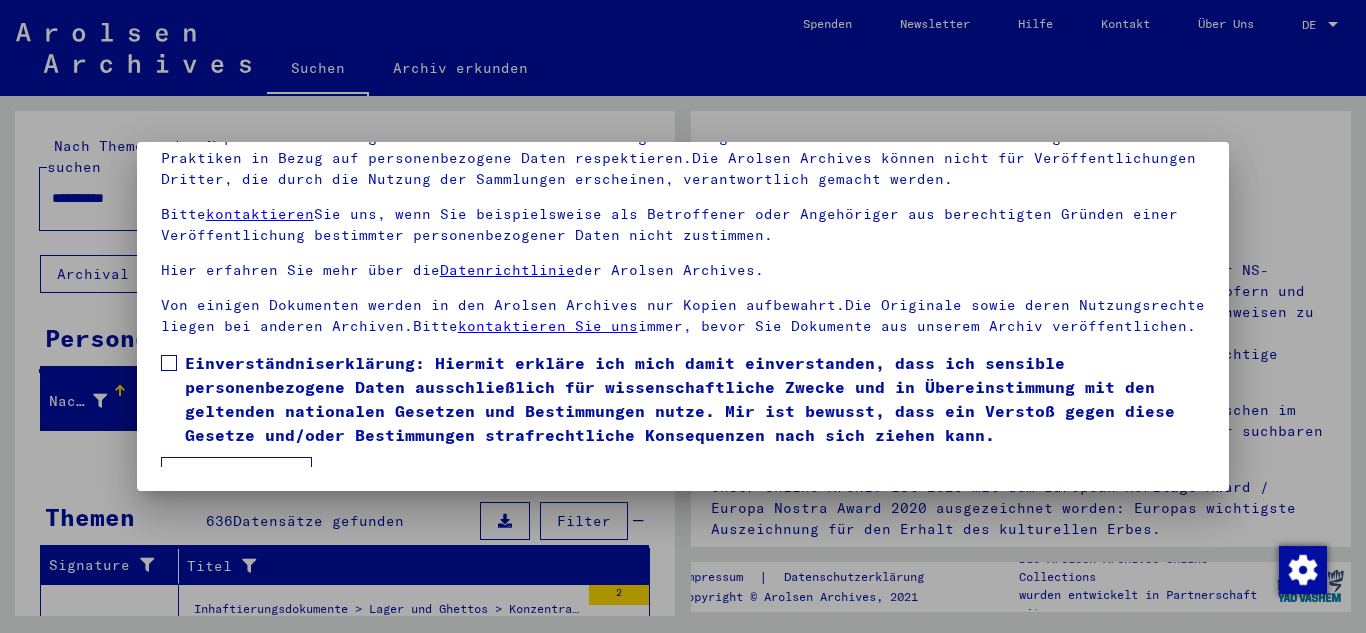 click at bounding box center [169, 363] 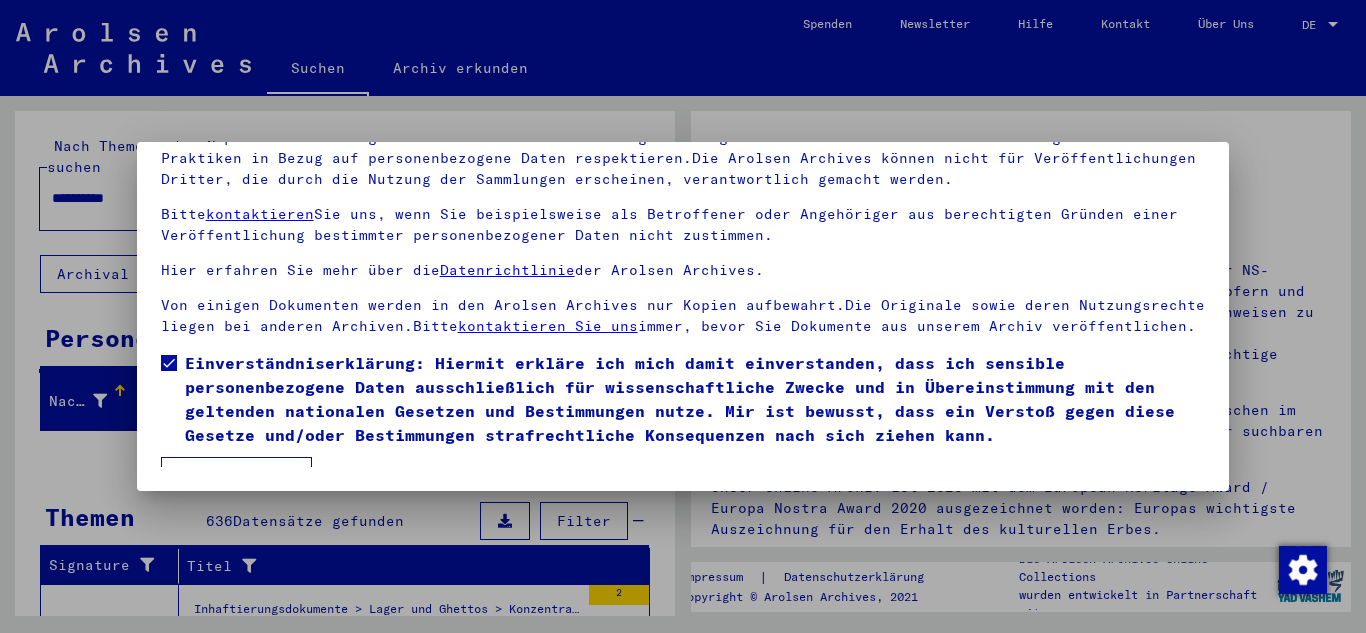click on "Ich stimme zu" at bounding box center [236, 476] 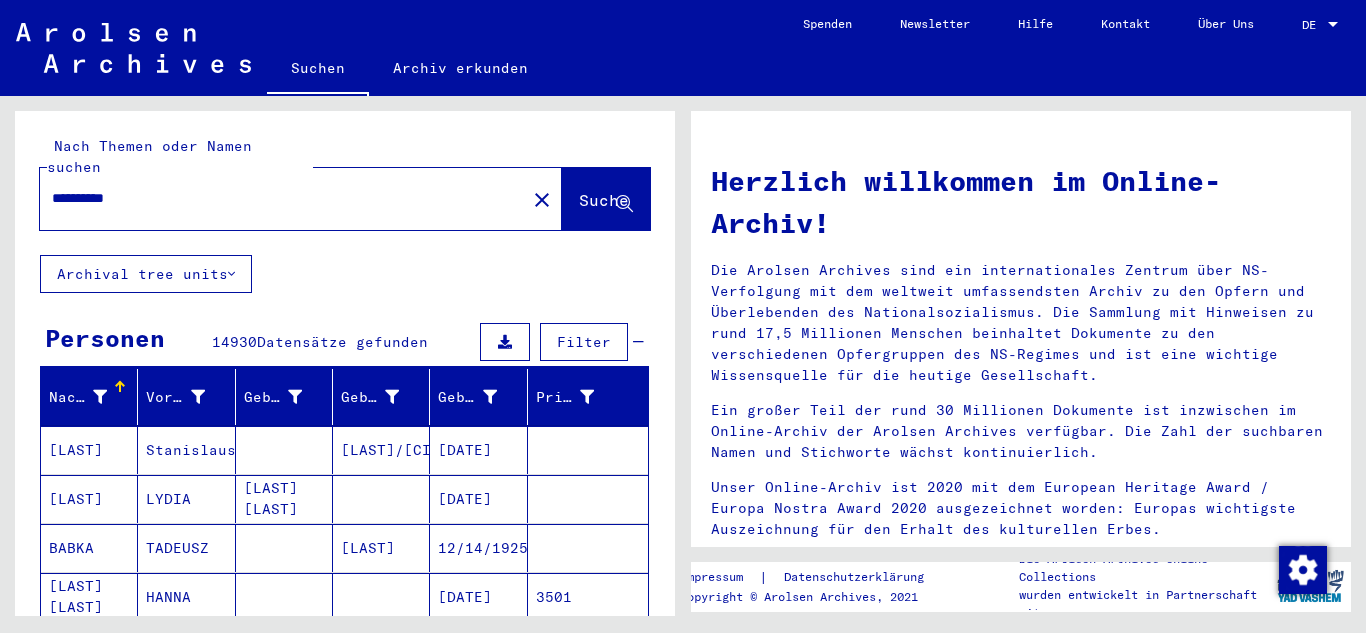 click on "Herzlich willkommen im Online-Archiv!
Die Arolsen Archives sind ein internationales Zentrum über NS-Verfolgung mit dem weltweit umfassendsten Archiv zu den Opfern und Überlebenden des Nationalsozialismus. Die Sammlung mit Hinweisen zu rund 17,5 Millionen Menschen beinhaltet Dokumente zu den verschiedenen Opfergruppen des NS-Regimes und ist eine wichtige Wissensquelle für die heutige Gesellschaft.
Ein großer Teil der rund 30 Millionen Dokumente ist inzwischen im Online-Archiv der Arolsen Archives verfügbar. Die Zahl der suchbaren Namen und Stichworte wächst kontinuierlich.
Unser Online-Archiv ist 2020 mit dem European Heritage Award / Europa Nostra Award 2020 ausgezeichnet worden: Europas wichtigste Auszeichnung für den Erhalt des kulturellen Erbes." 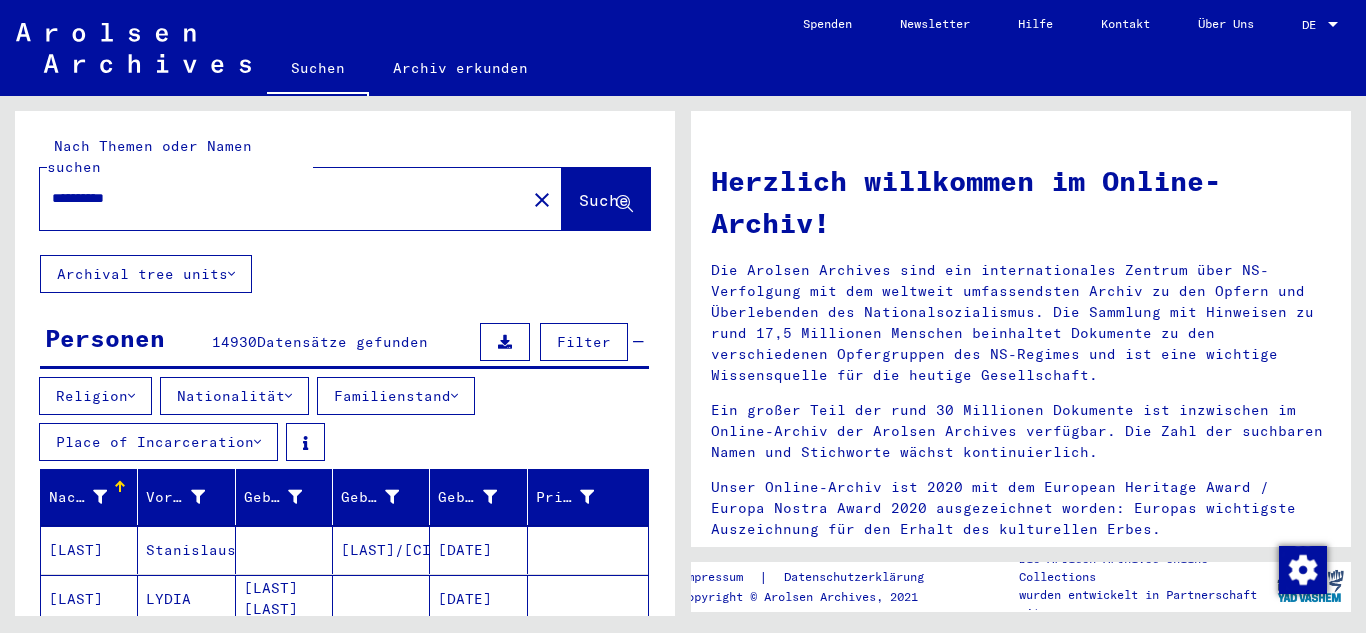 click on "Nationalität" at bounding box center [234, 396] 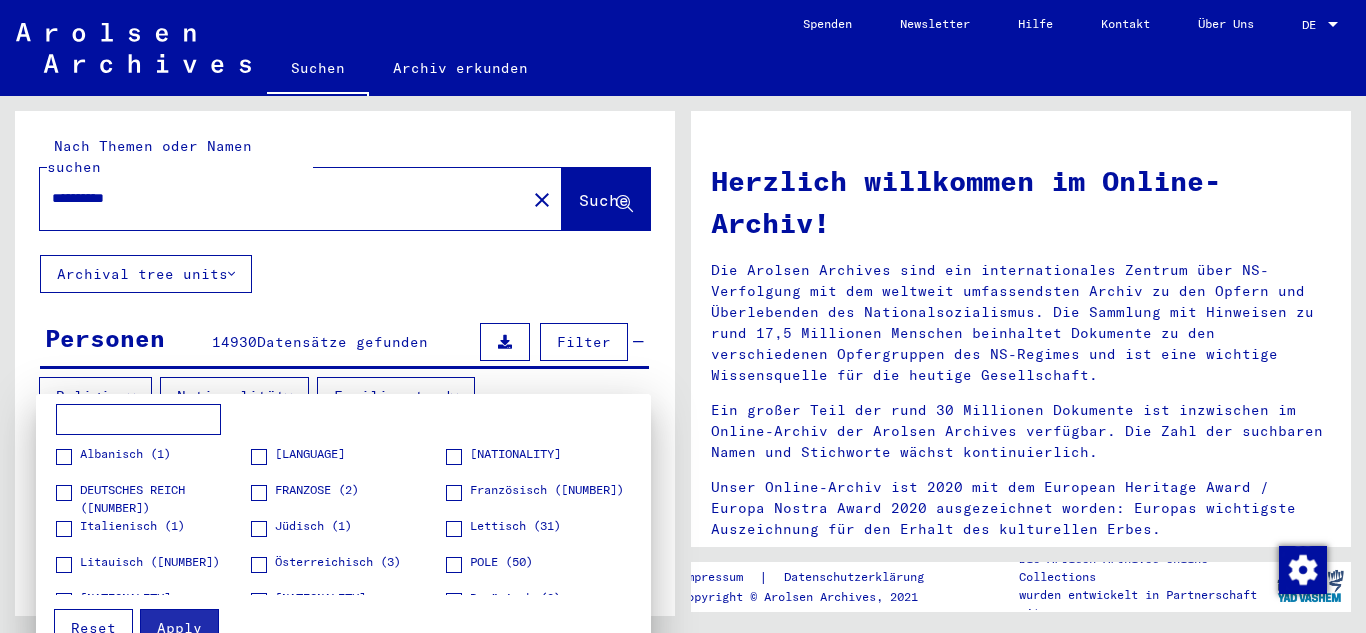 type 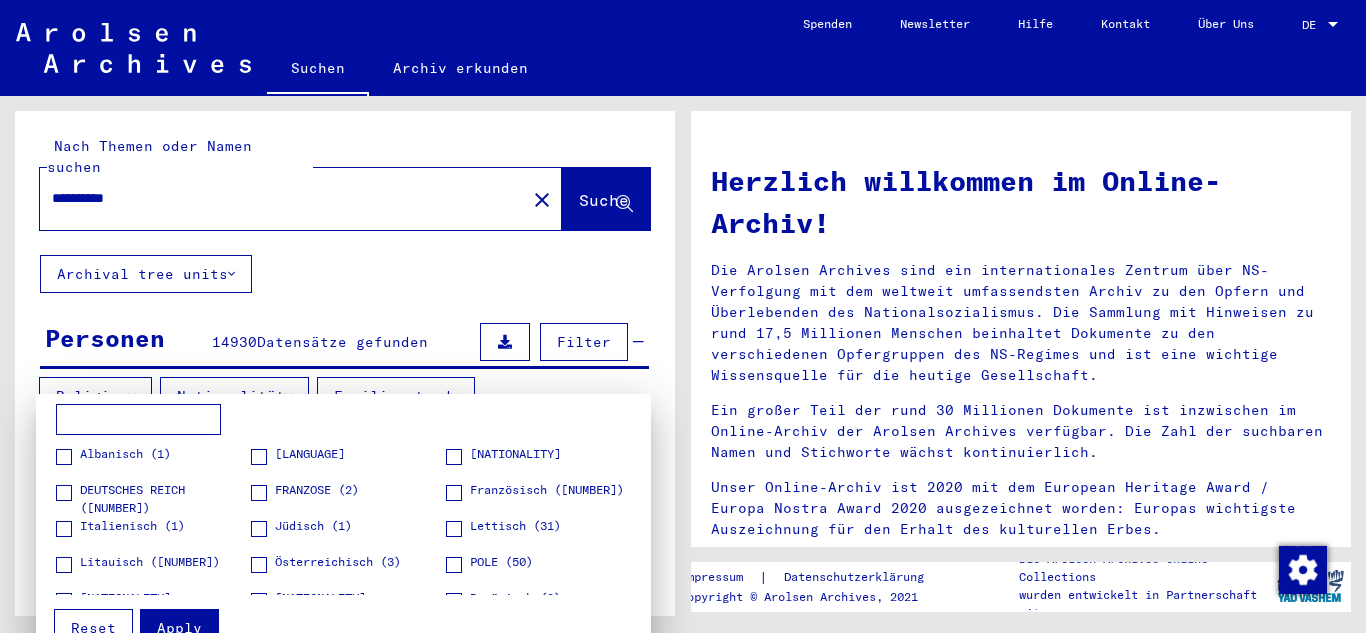 click on "[NATIONALITY]" at bounding box center (543, 462) 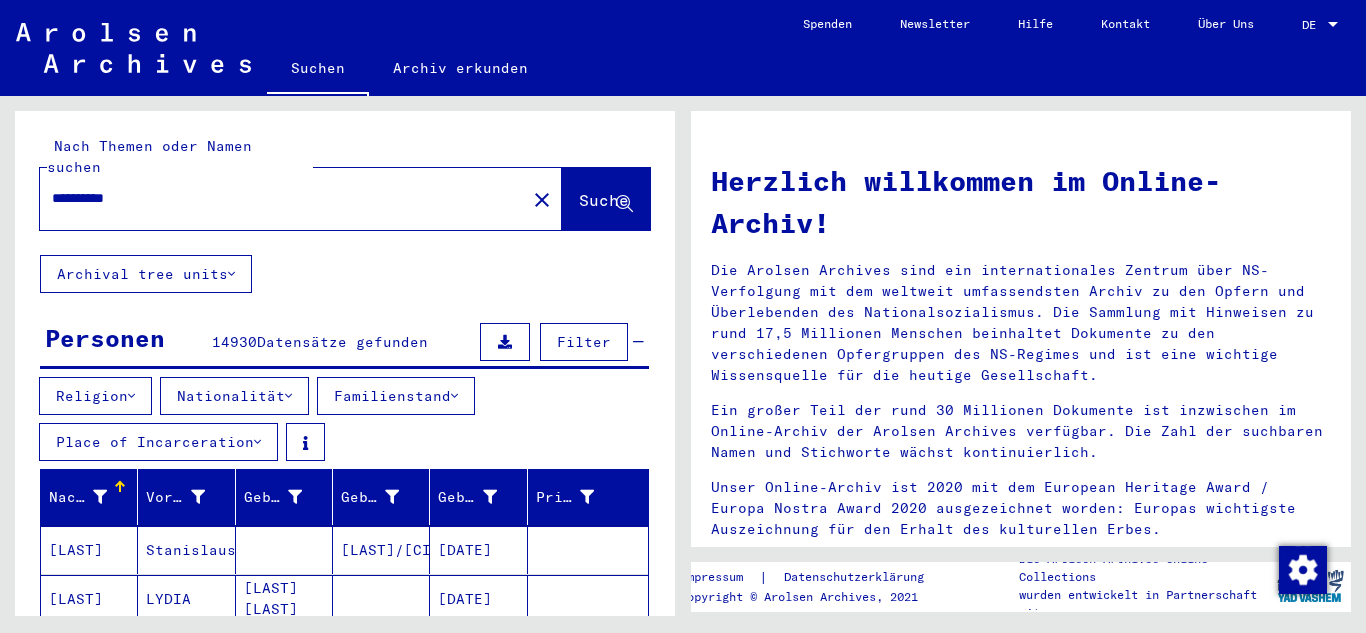 type 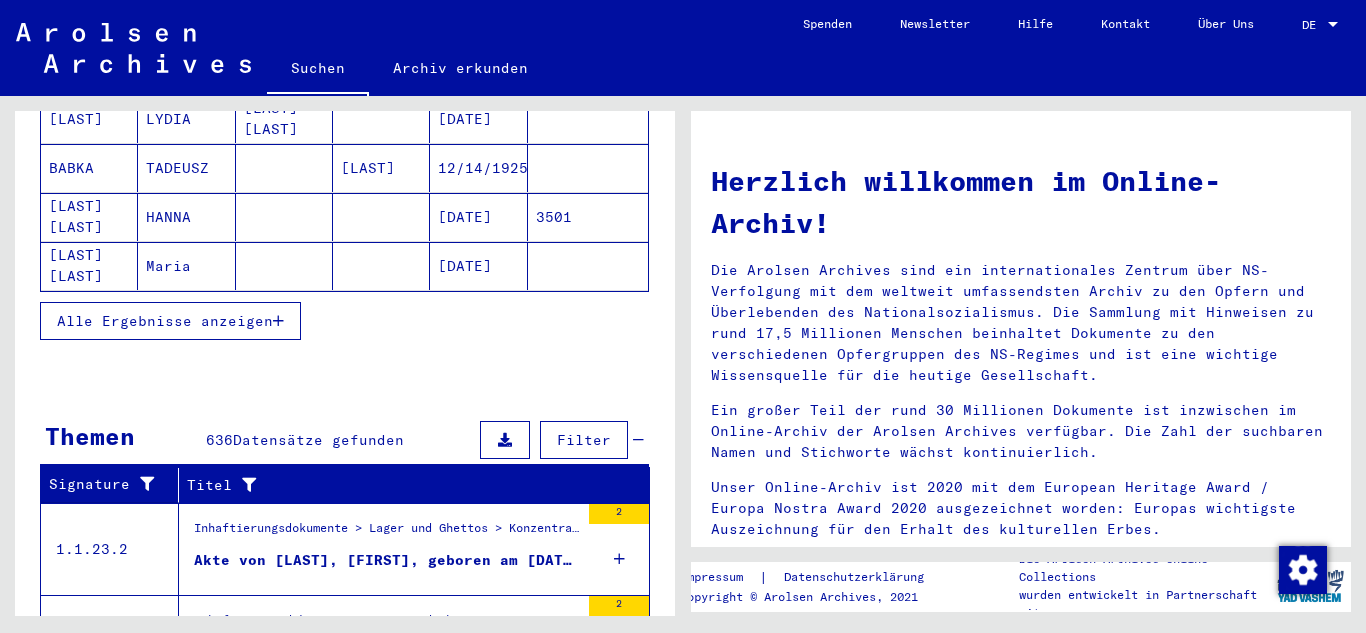 scroll, scrollTop: 440, scrollLeft: 0, axis: vertical 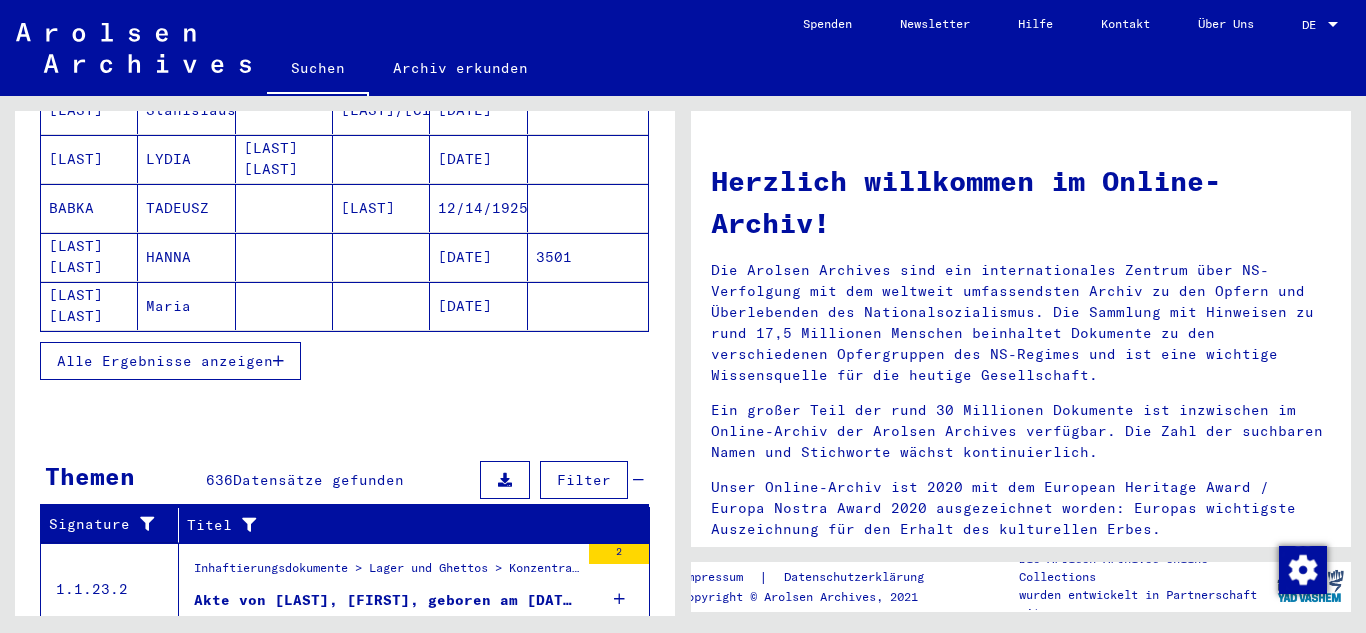 click on "Alle Ergebnisse anzeigen" at bounding box center [165, 361] 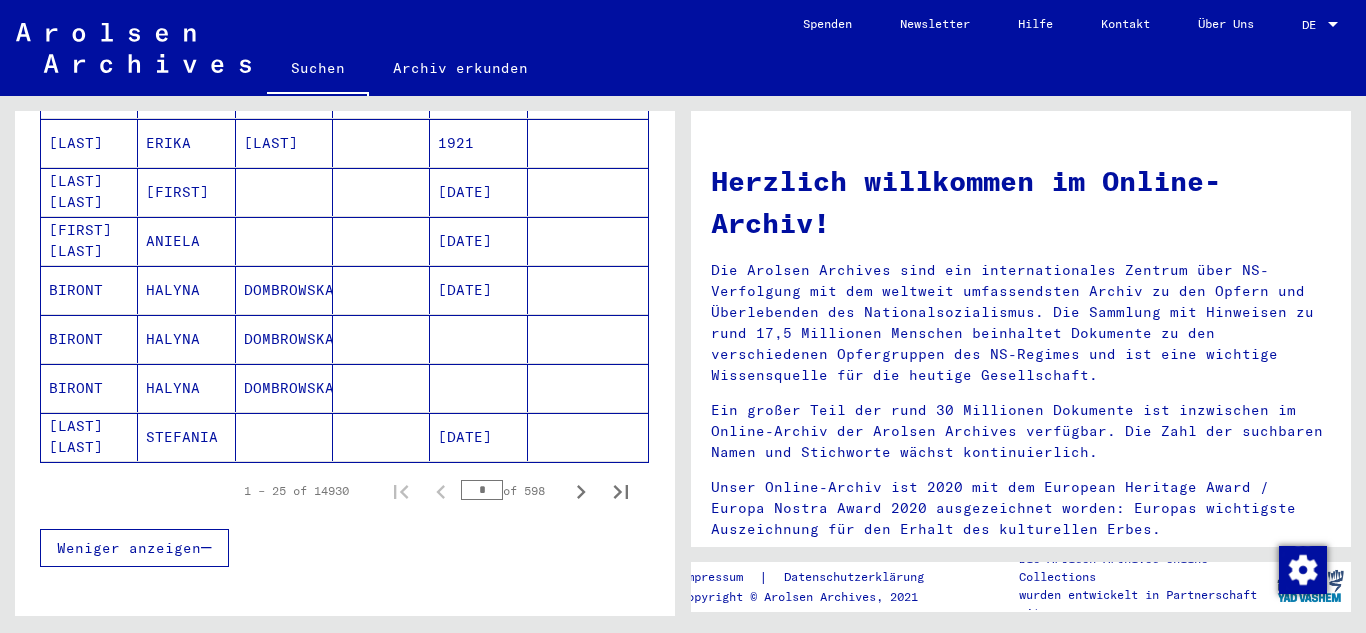 scroll, scrollTop: 1286, scrollLeft: 0, axis: vertical 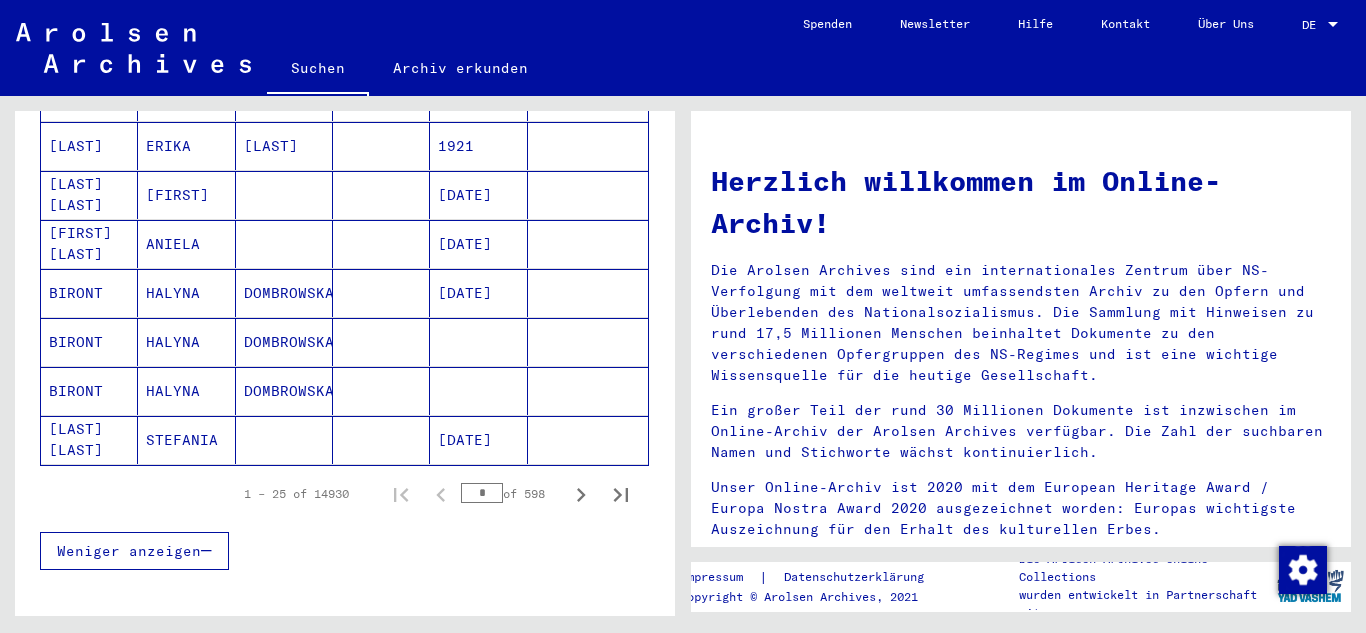 click on "Weniger anzeigen" at bounding box center [344, 551] 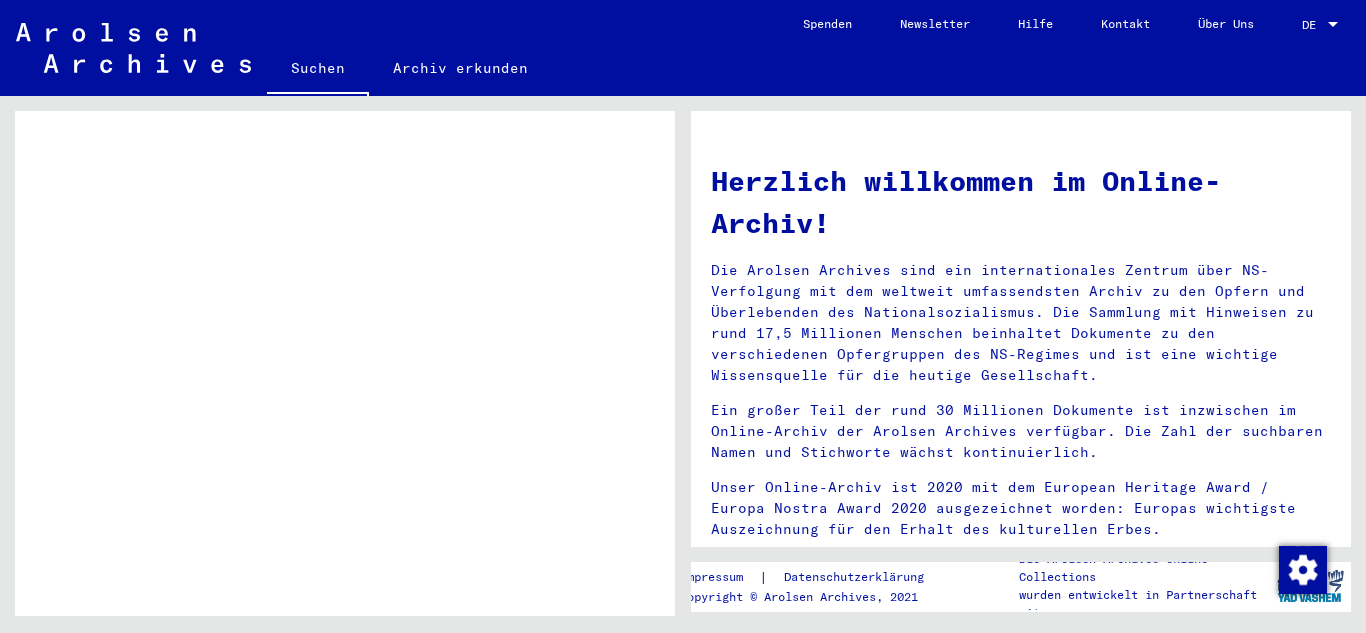 scroll, scrollTop: 1214, scrollLeft: 0, axis: vertical 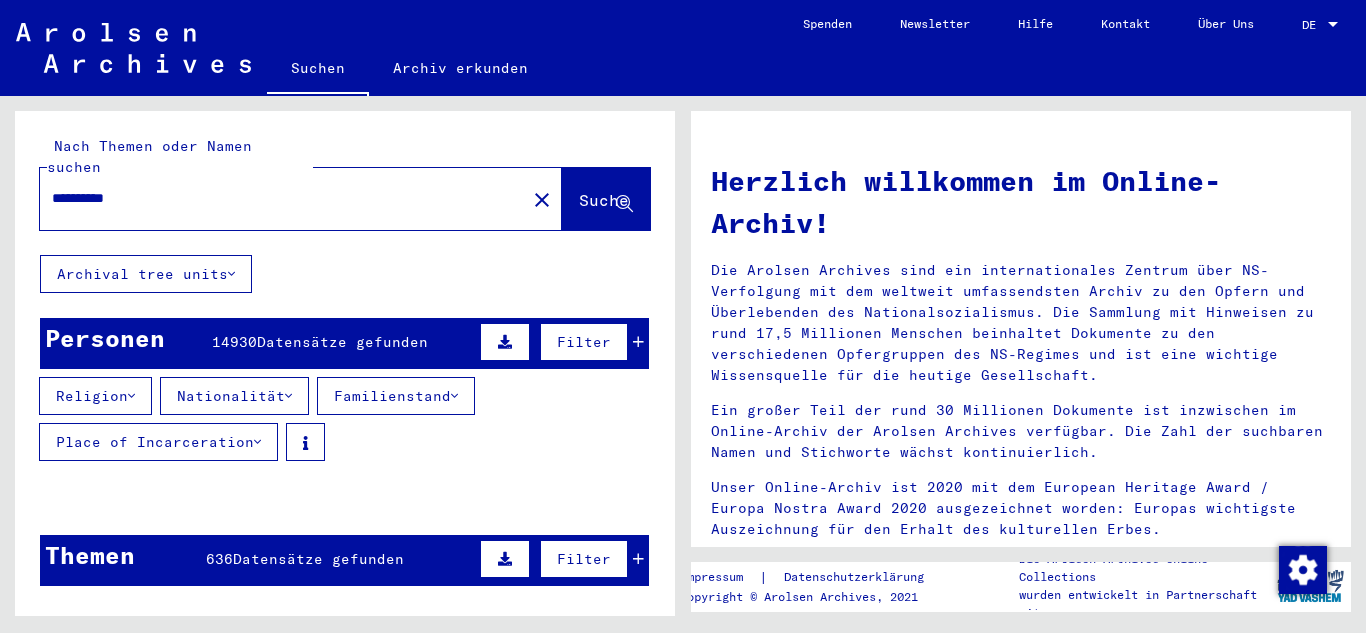 click on "Nationalität" at bounding box center [234, 396] 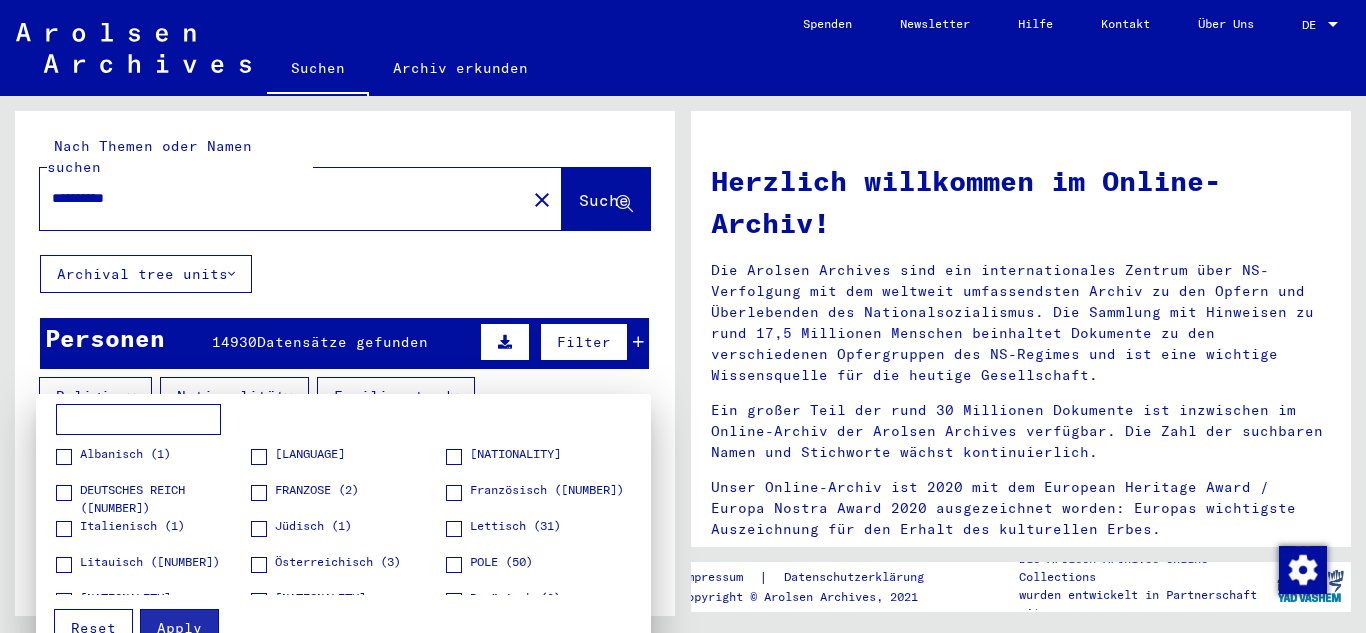 type 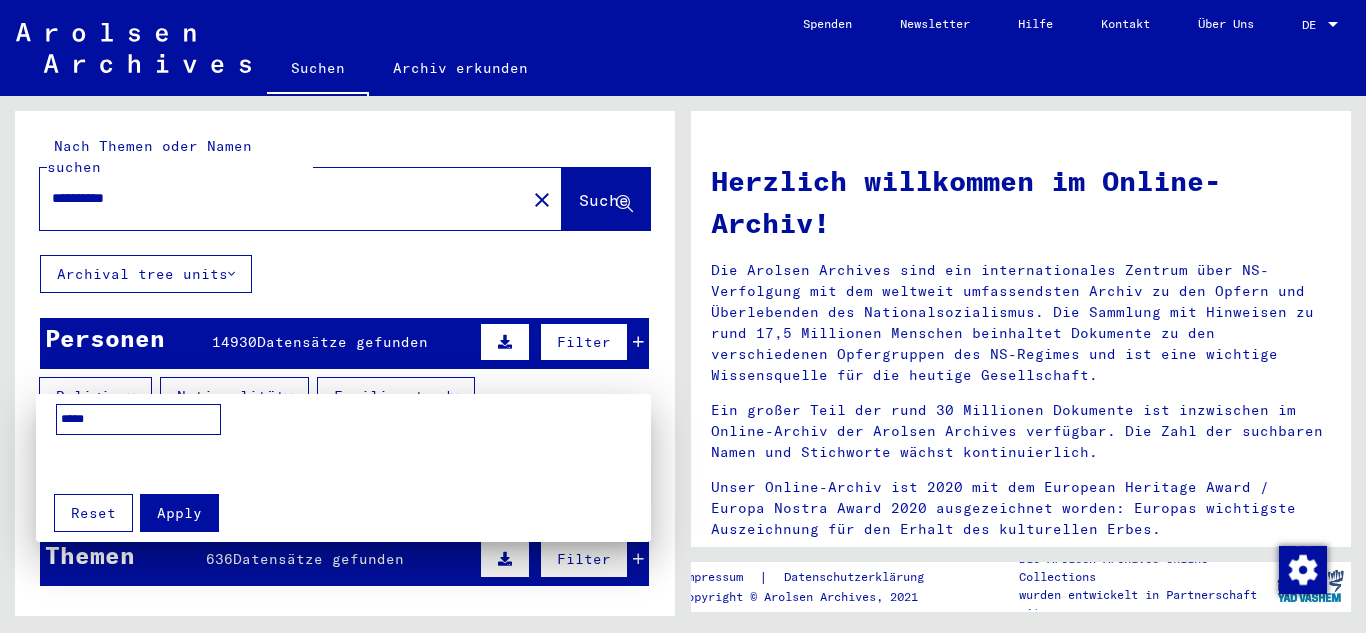 type on "*****" 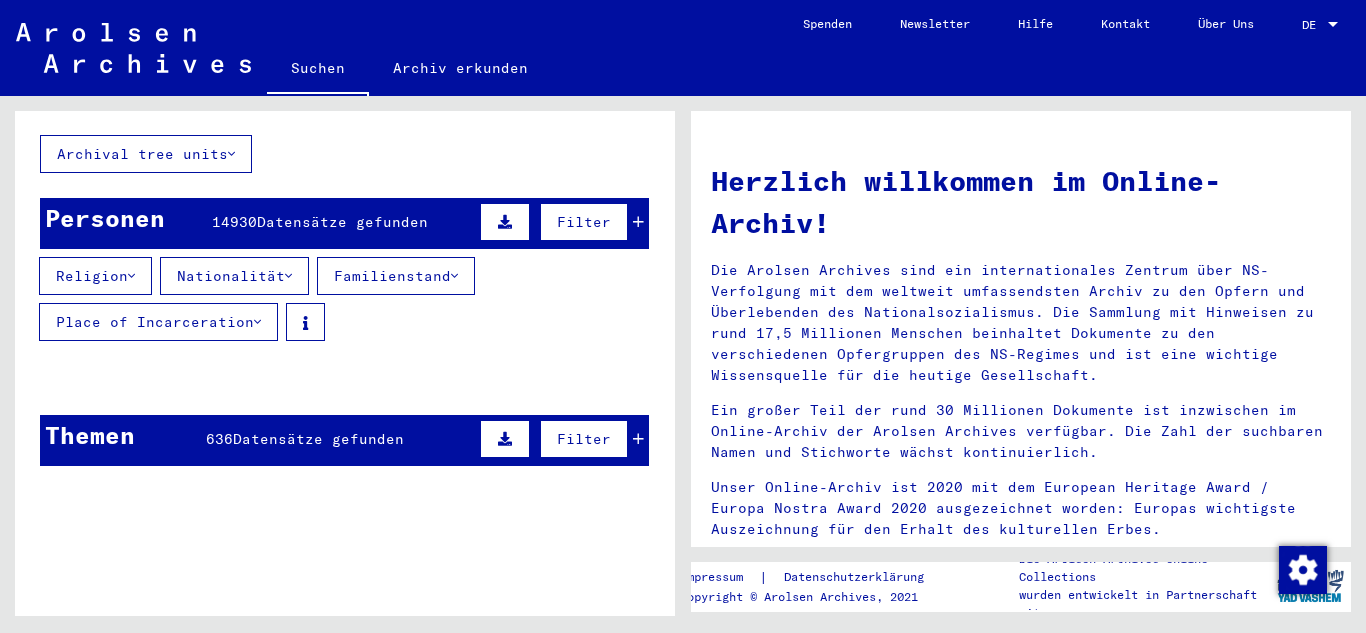 scroll, scrollTop: 160, scrollLeft: 0, axis: vertical 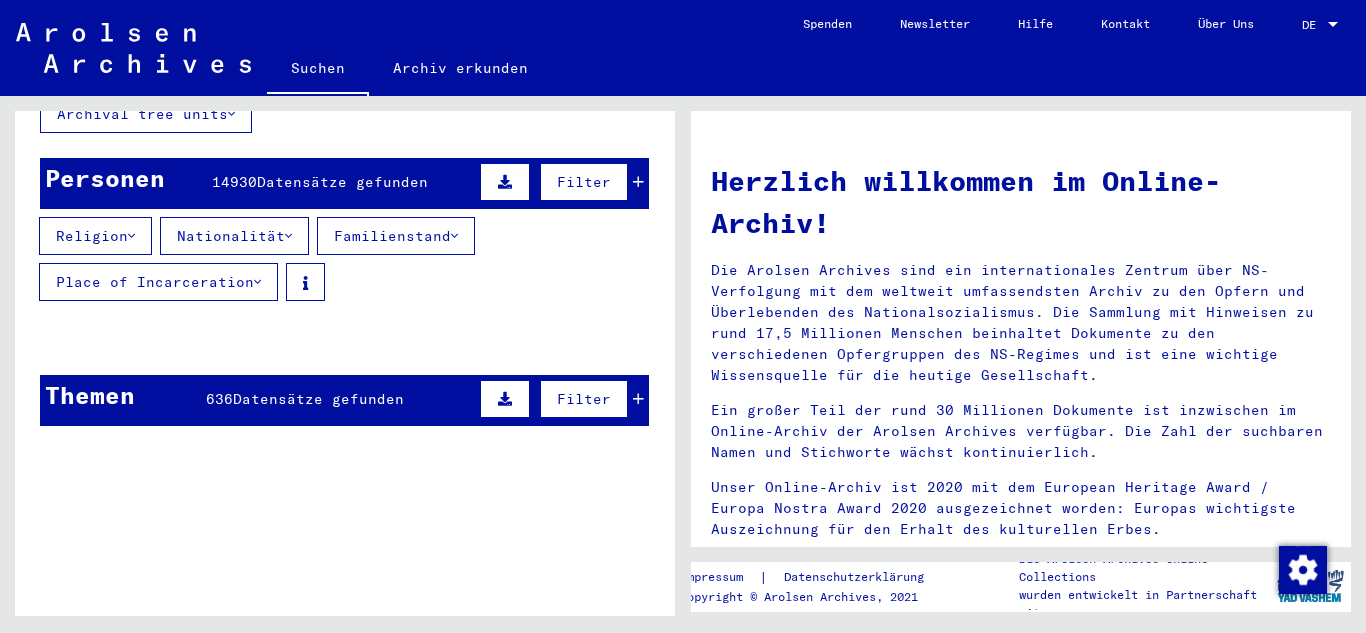 click on "Nationalität" at bounding box center [234, 236] 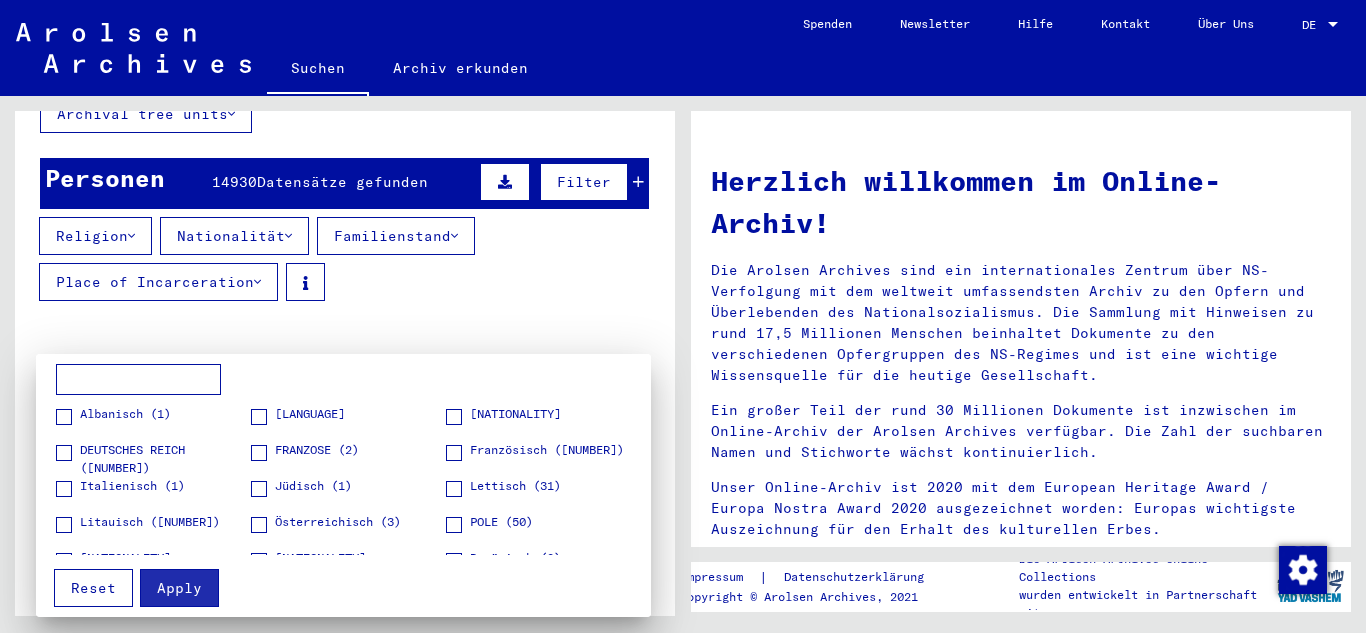 scroll, scrollTop: 40, scrollLeft: 0, axis: vertical 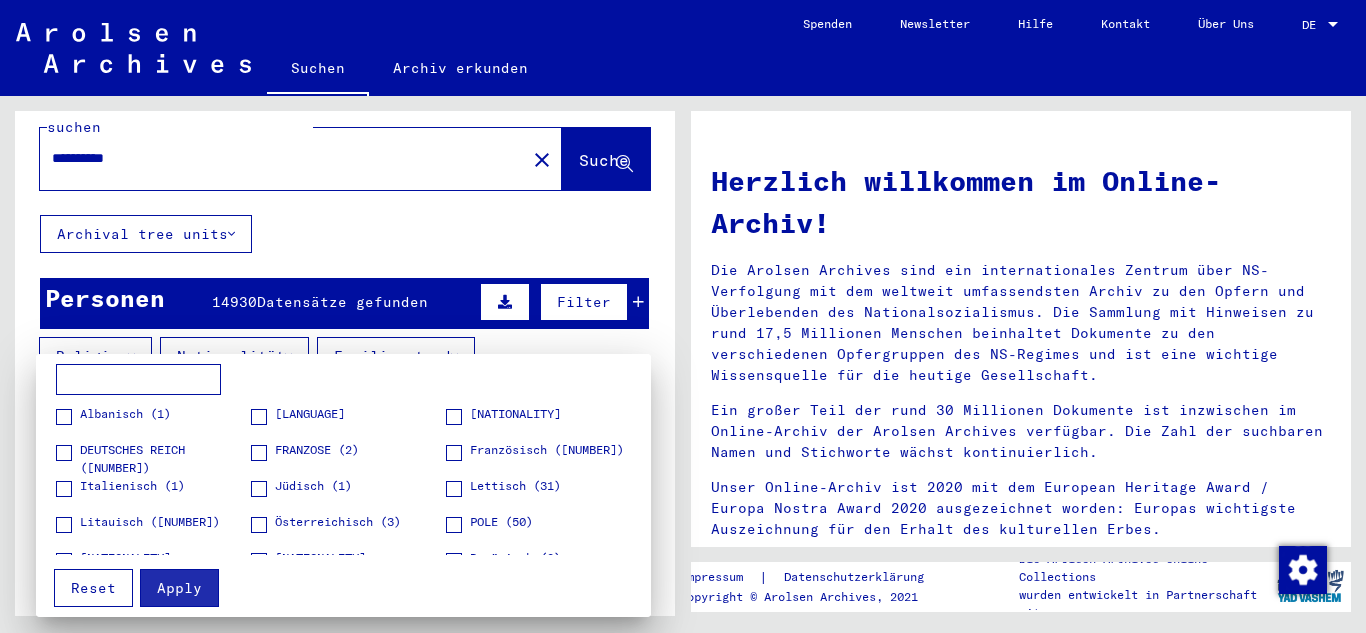 click on "Französisch ([NUMBER])" at bounding box center [543, 458] 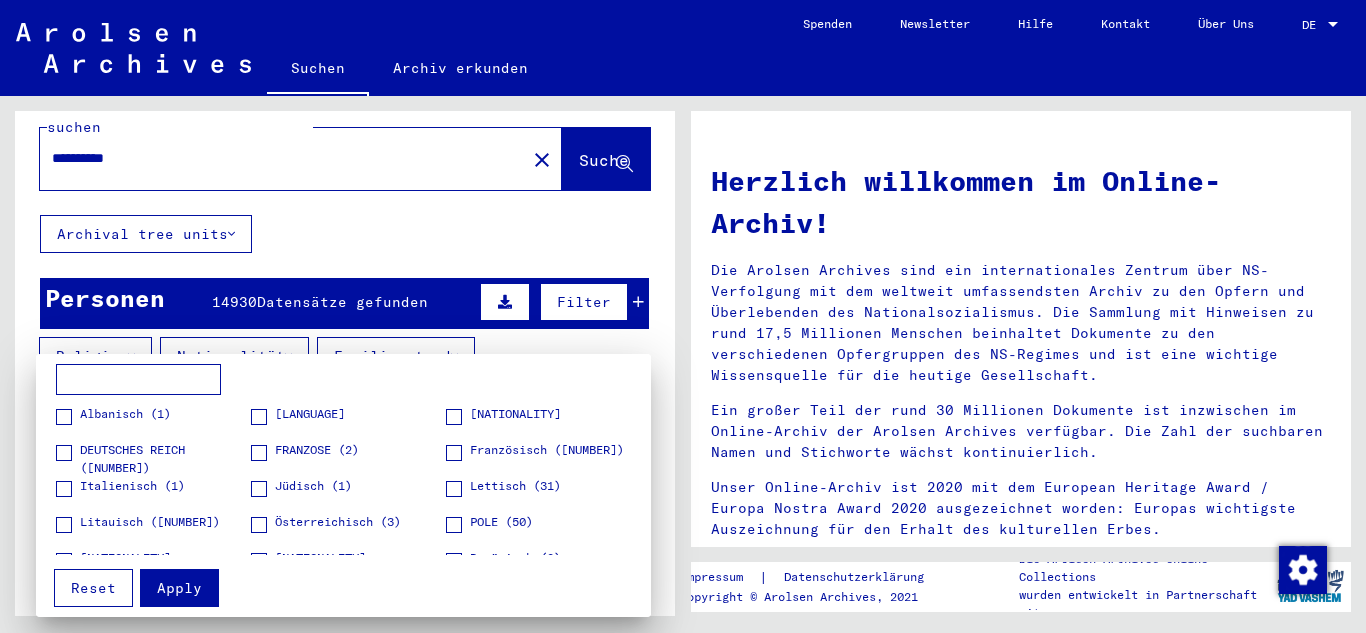 scroll, scrollTop: 137, scrollLeft: 0, axis: vertical 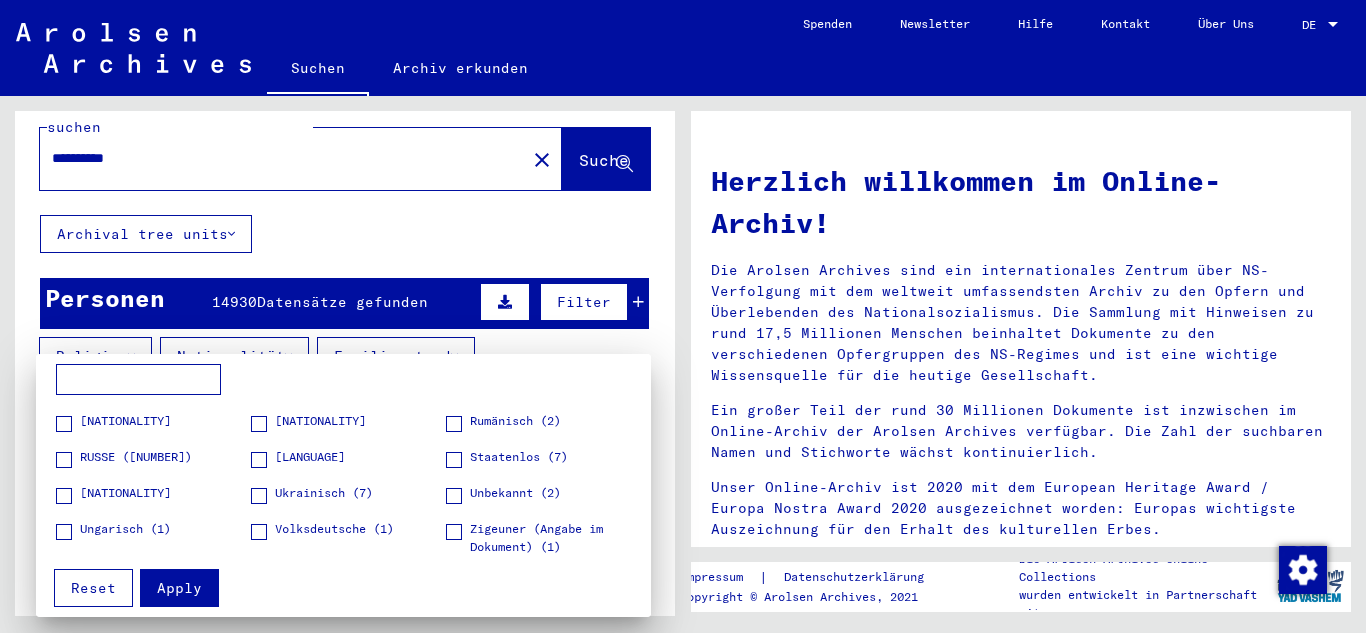 drag, startPoint x: 198, startPoint y: 494, endPoint x: 215, endPoint y: 589, distance: 96.50906 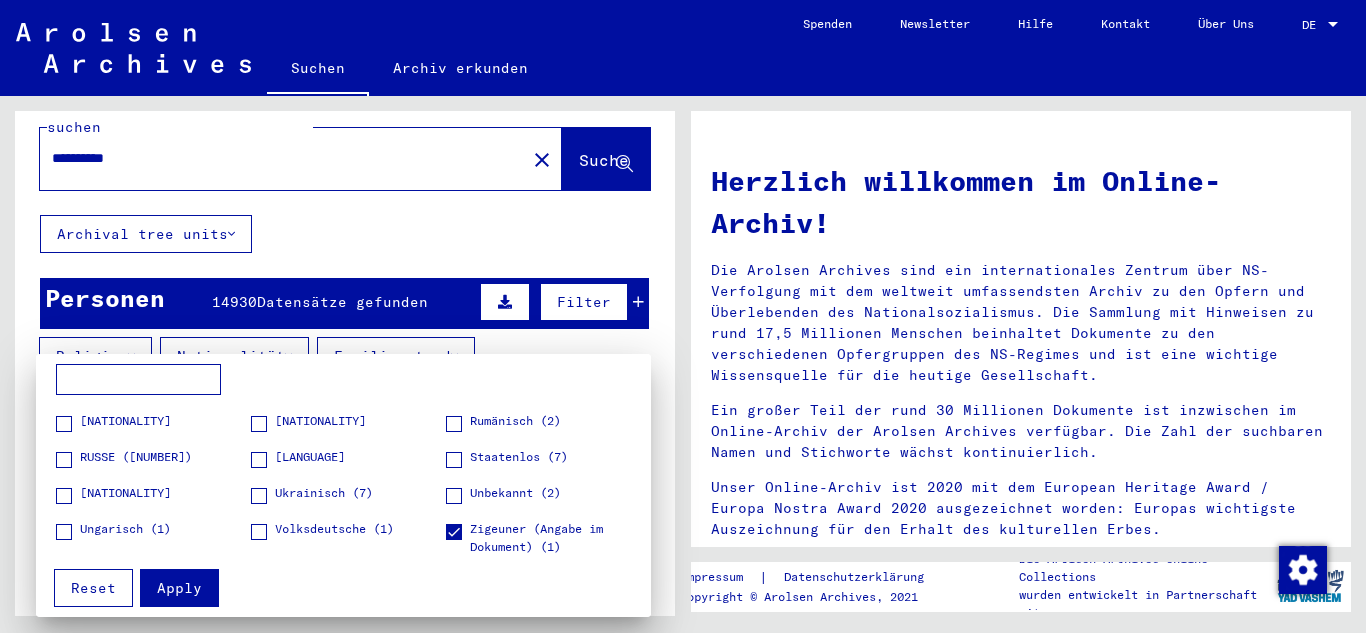 click on "Apply" at bounding box center [179, 588] 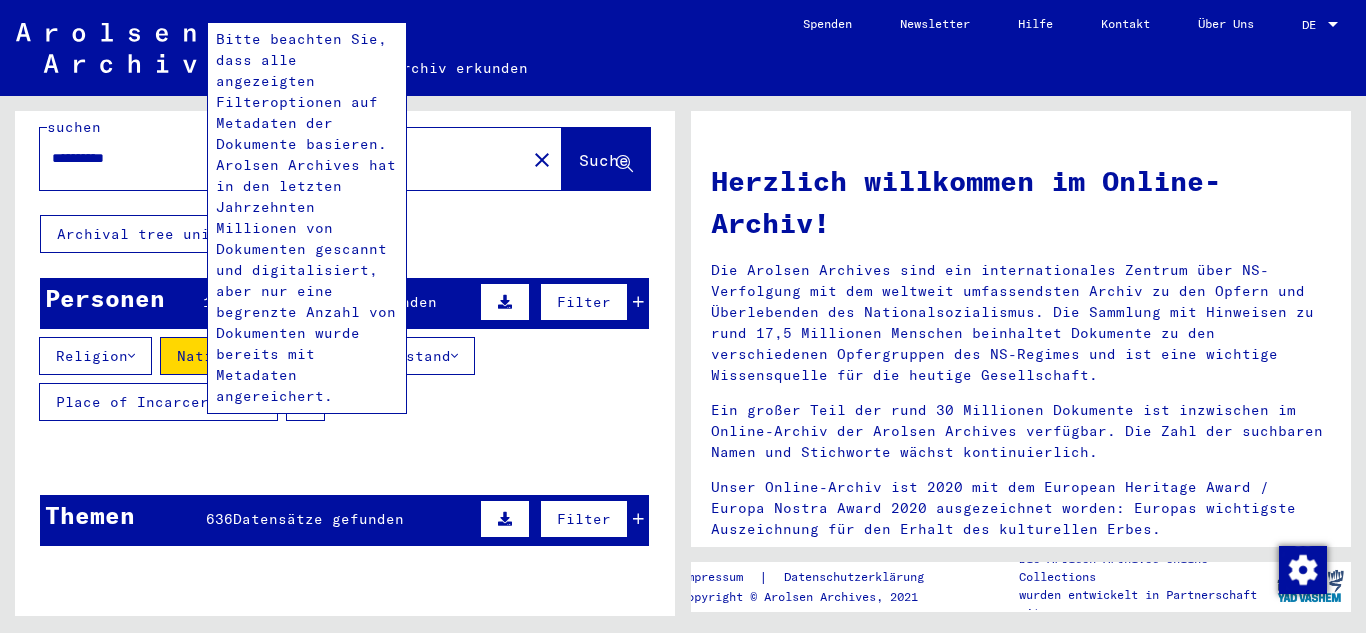 click at bounding box center (305, 402) 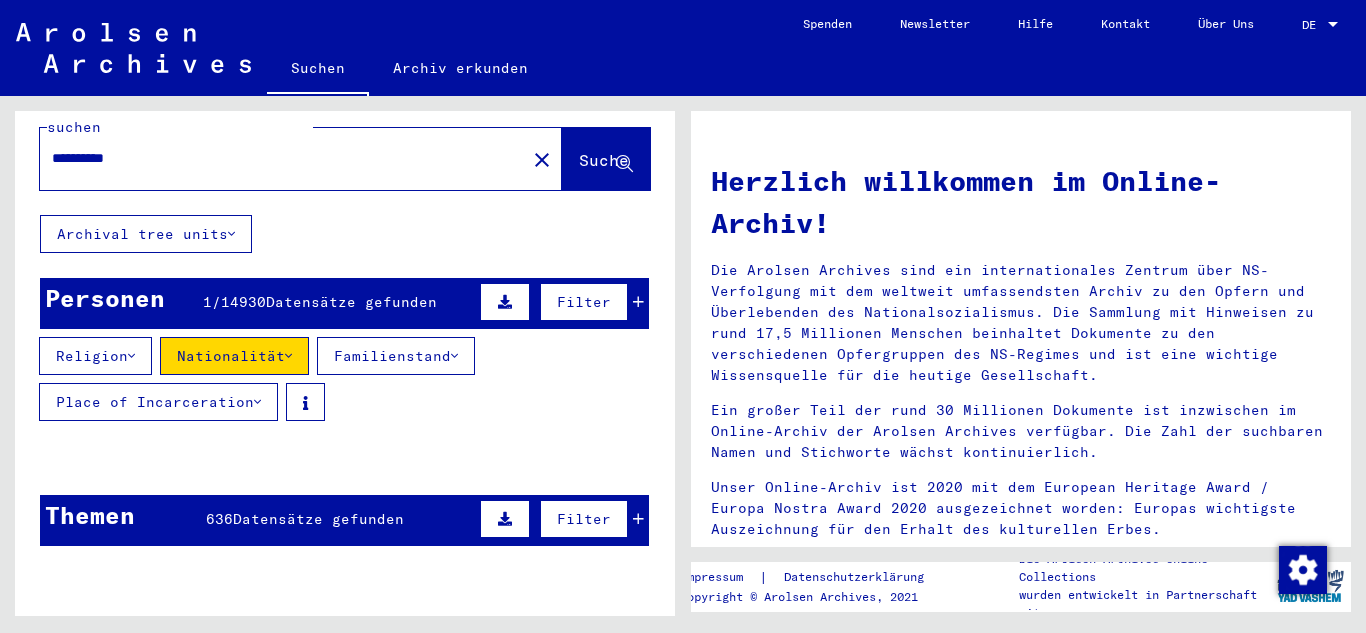 click on "Suche" 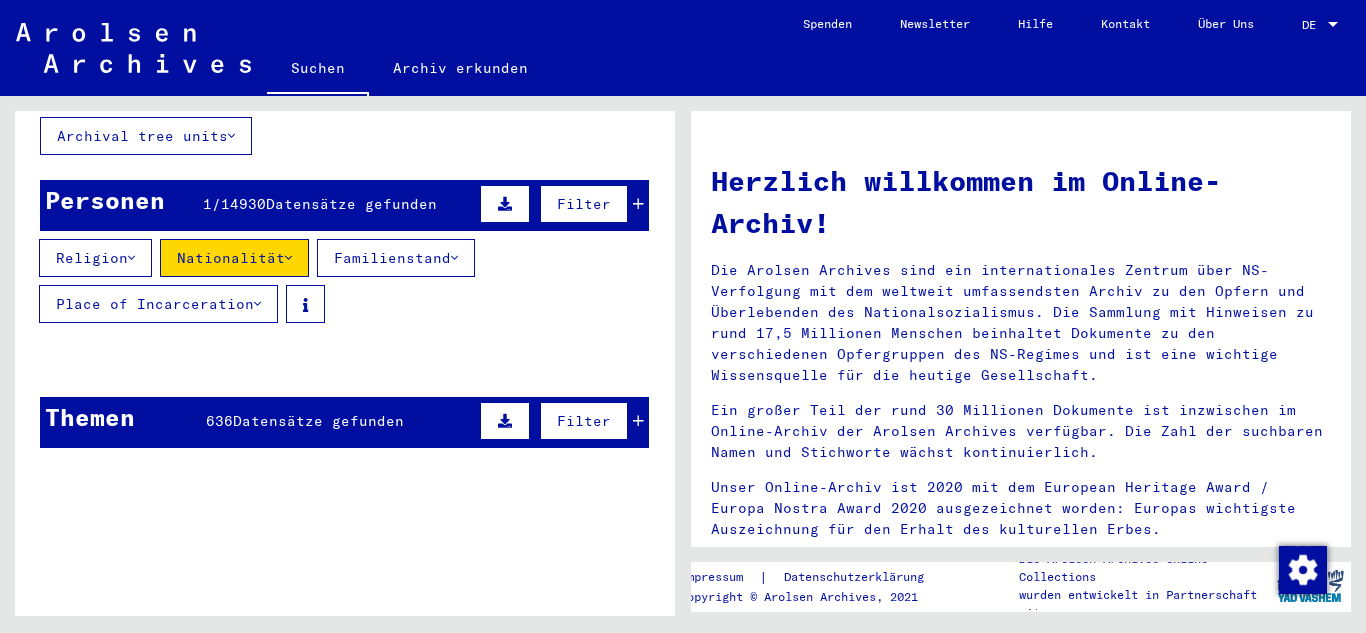 scroll, scrollTop: 129, scrollLeft: 0, axis: vertical 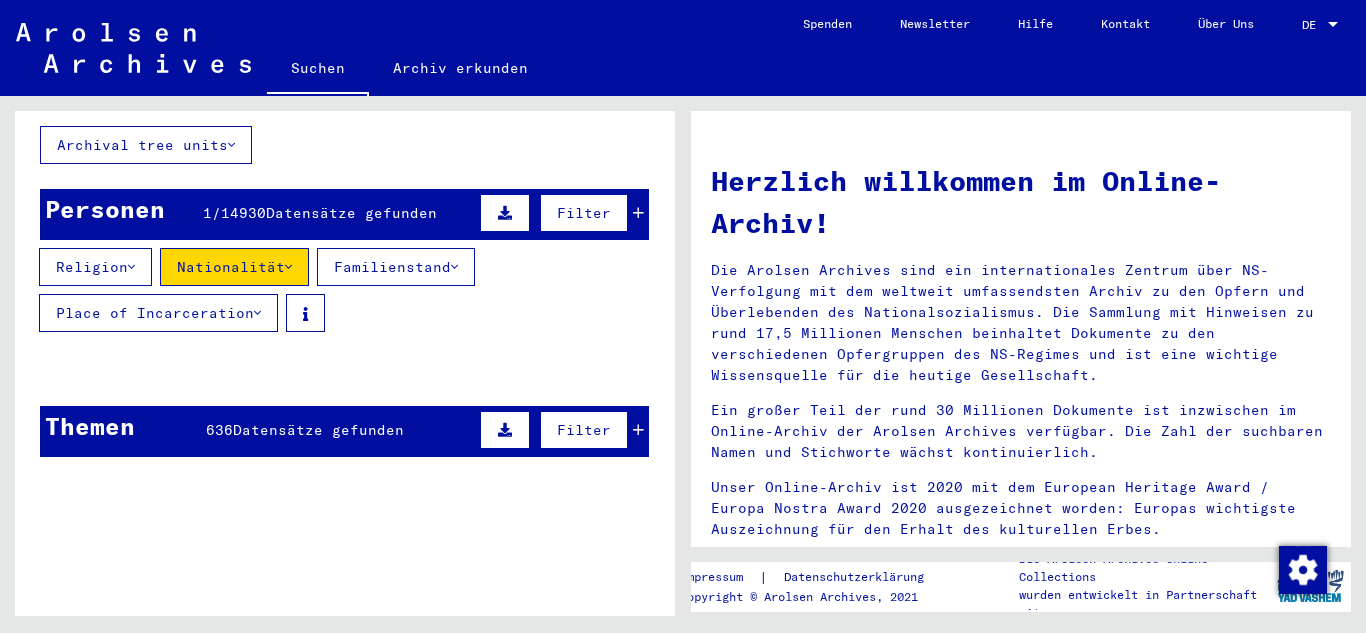 click at bounding box center [505, 213] 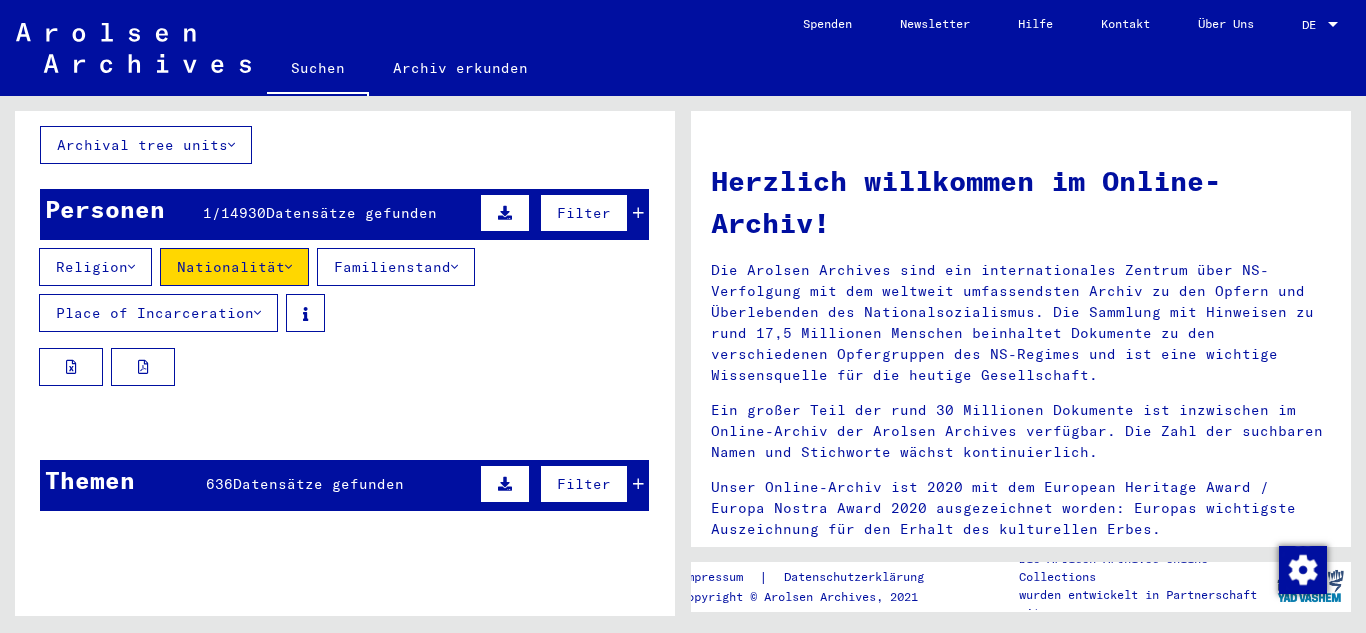 click at bounding box center (505, 213) 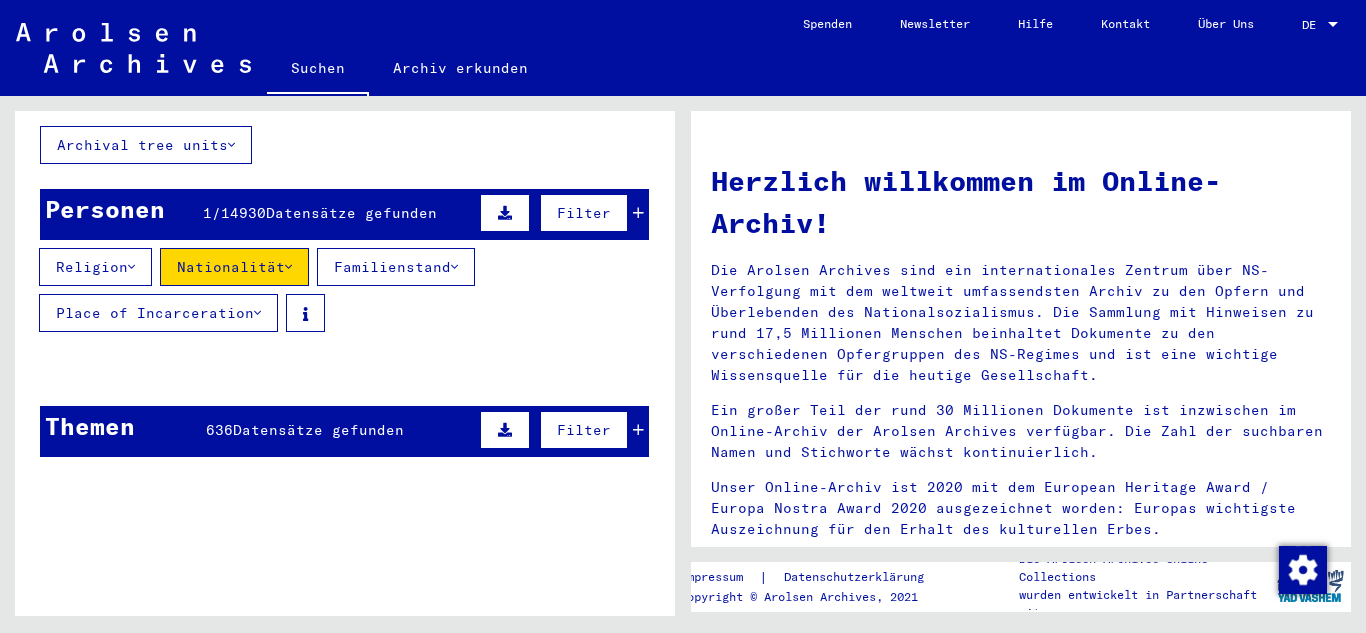 click 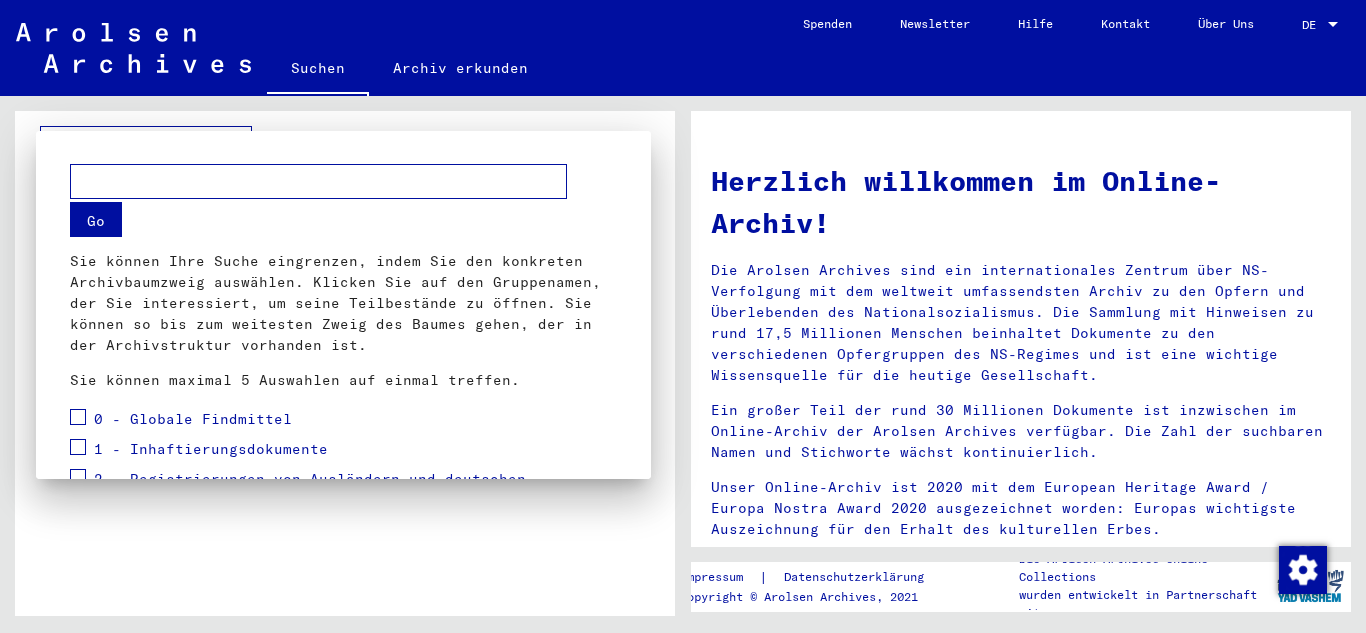 type 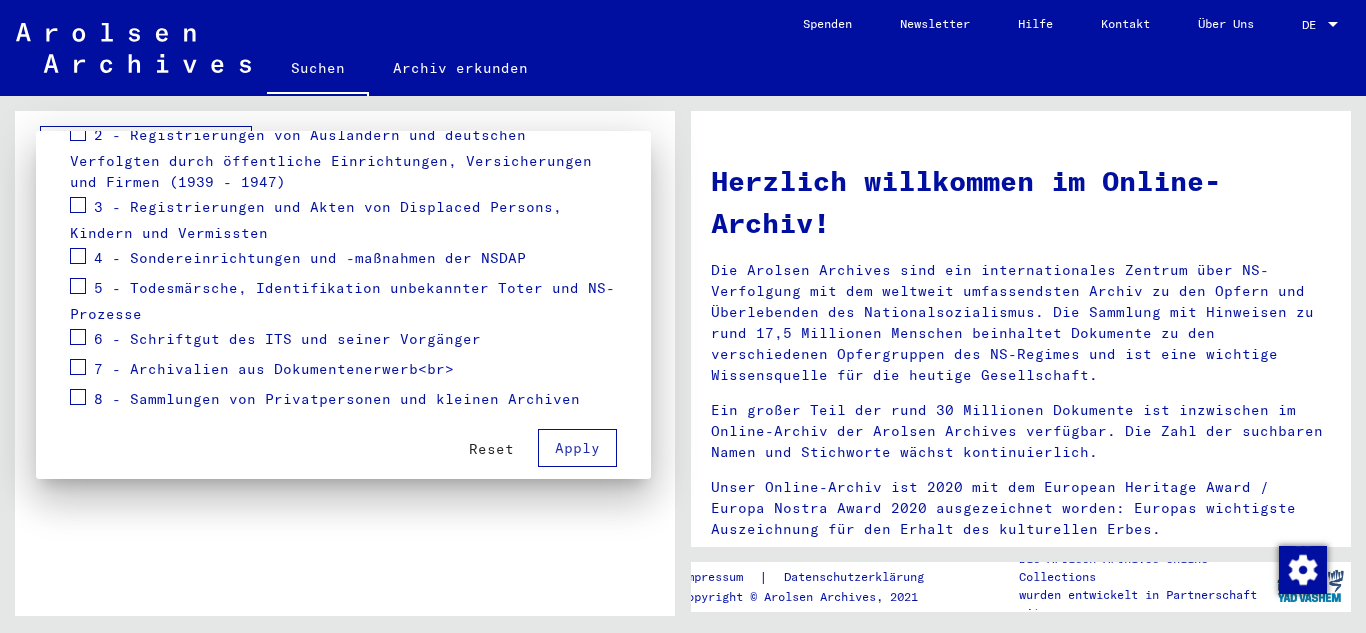 scroll, scrollTop: 360, scrollLeft: 0, axis: vertical 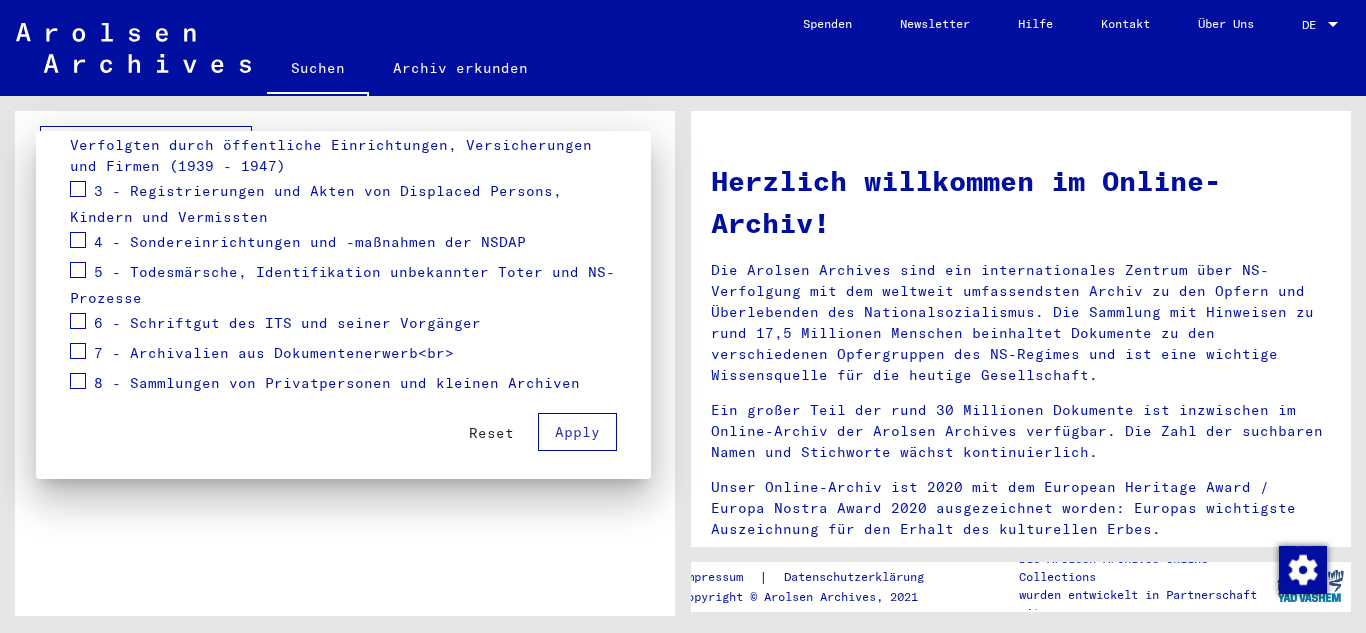 click on "Reset" at bounding box center [491, 433] 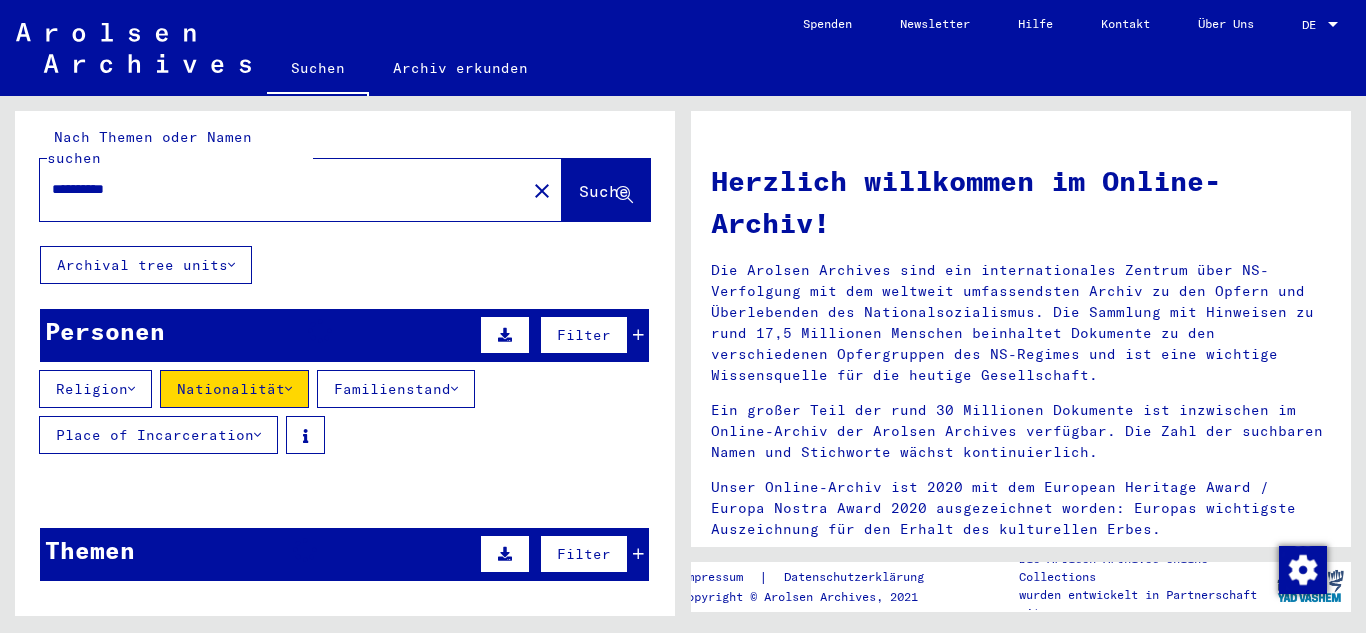 scroll, scrollTop: 0, scrollLeft: 0, axis: both 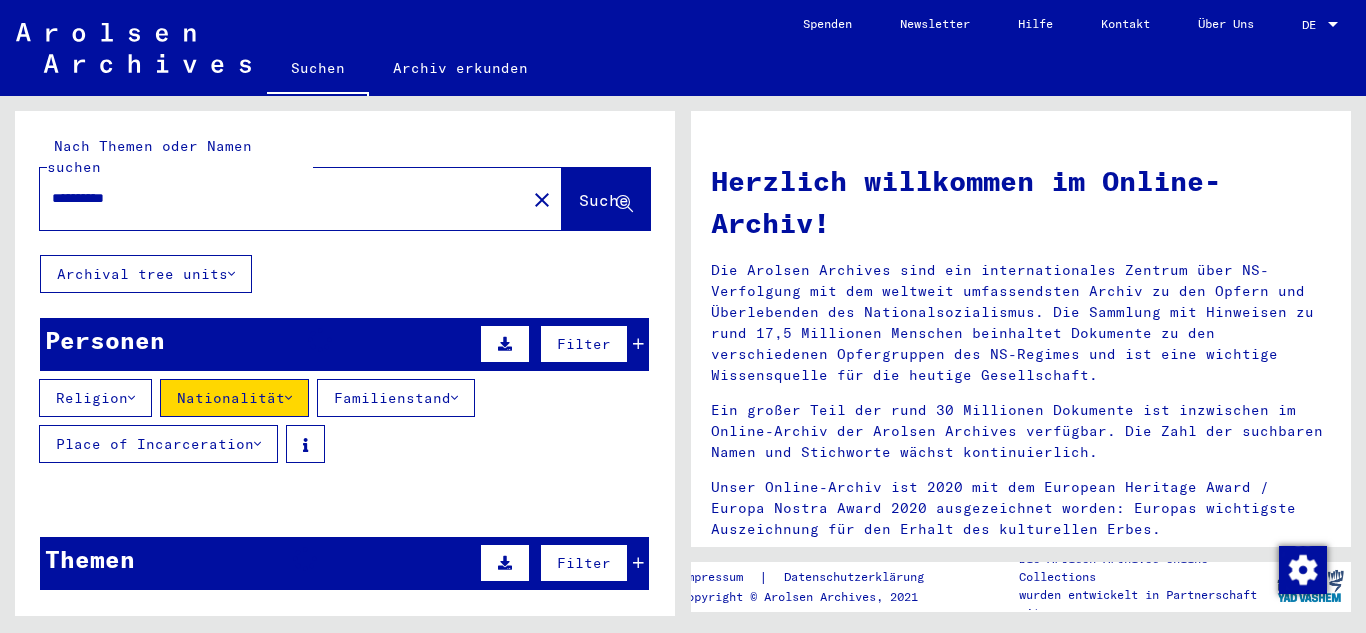 type 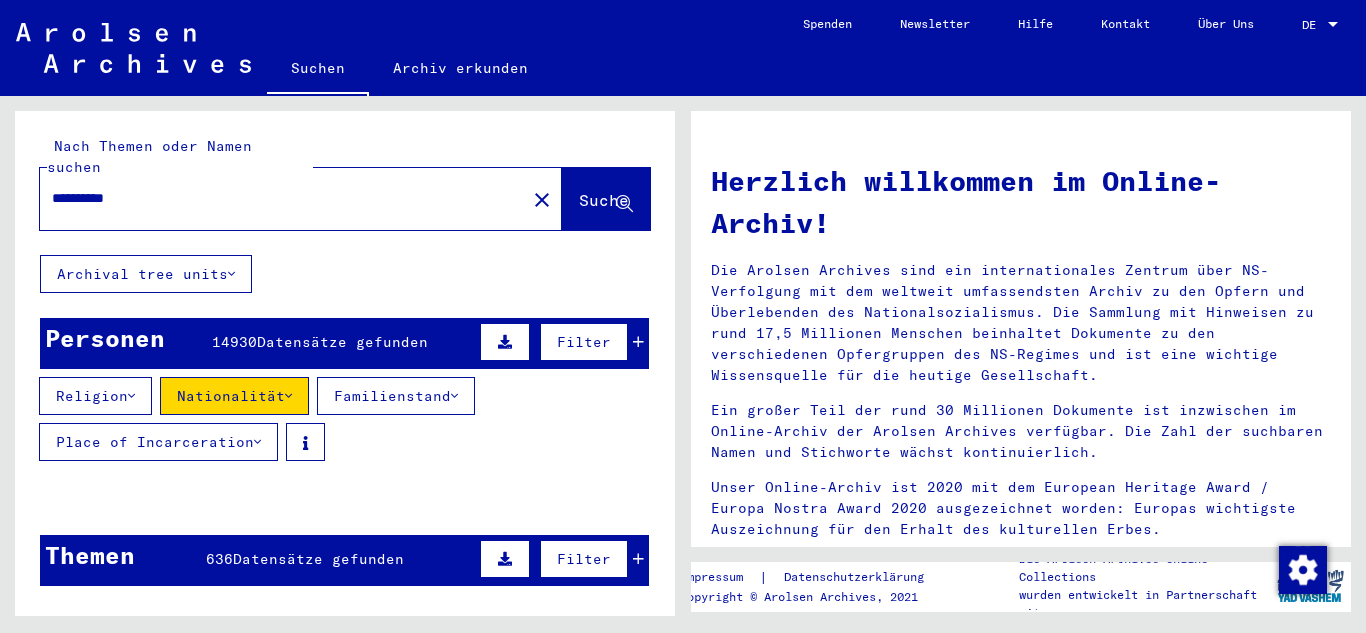 click on "Suche" 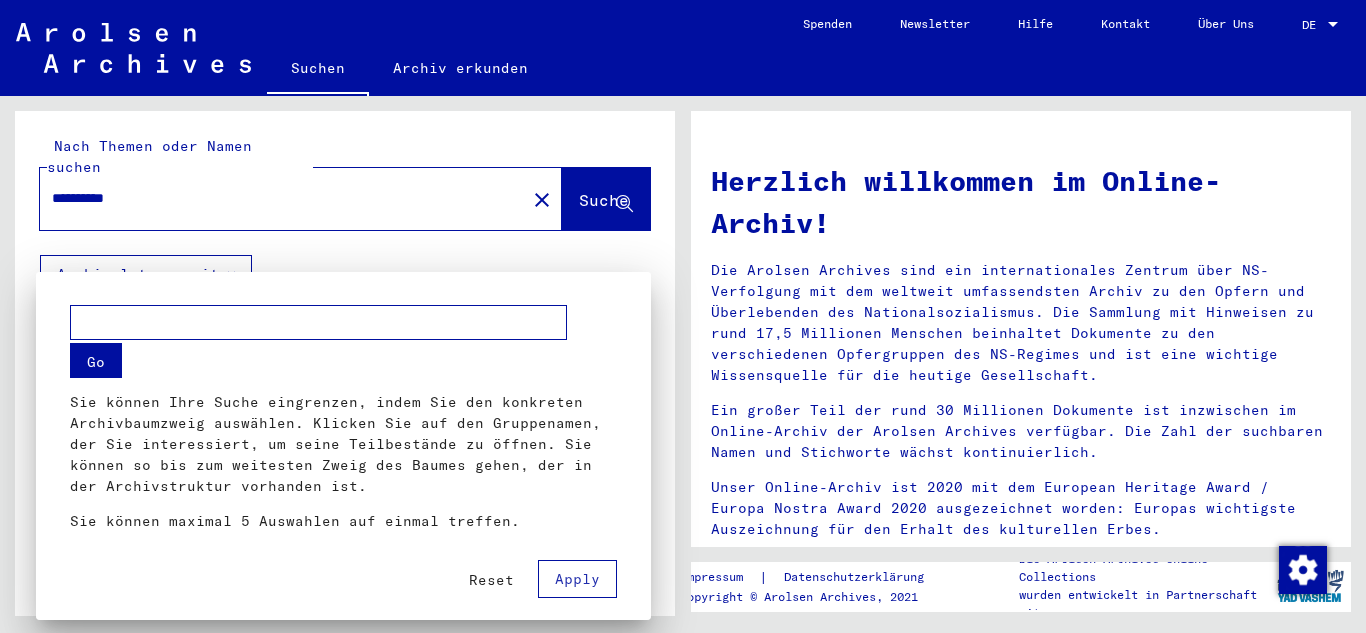 click on "Reset" at bounding box center [491, 580] 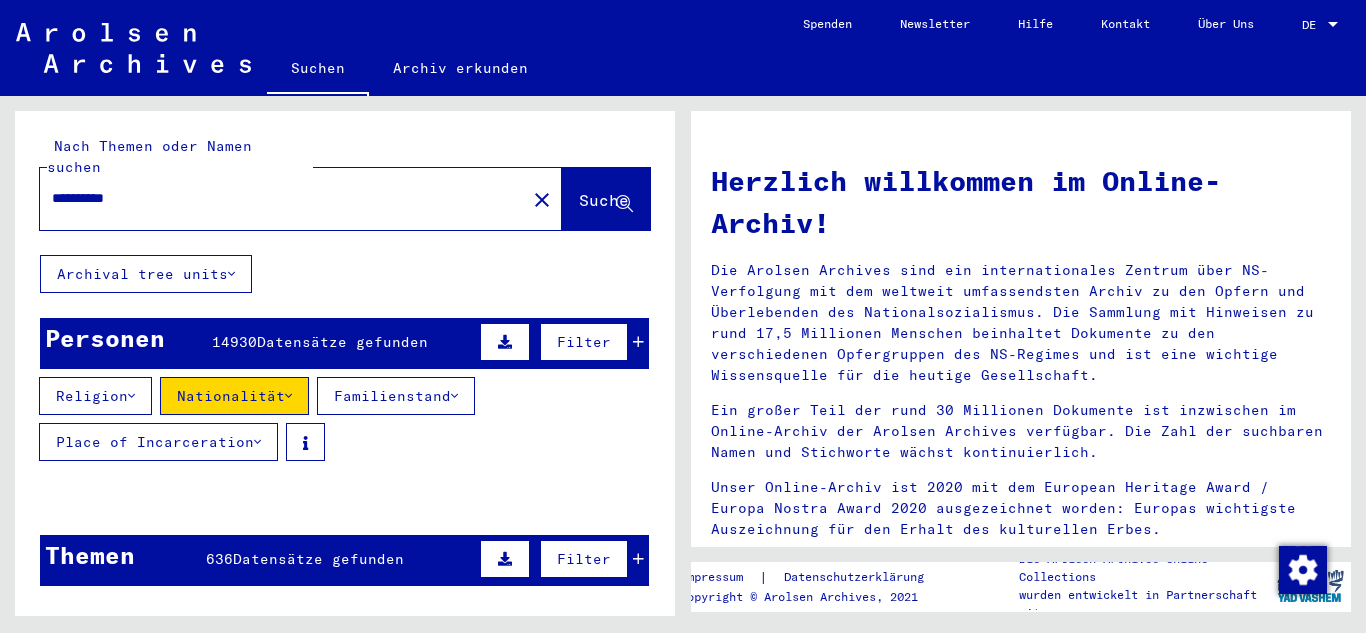 scroll, scrollTop: 40, scrollLeft: 0, axis: vertical 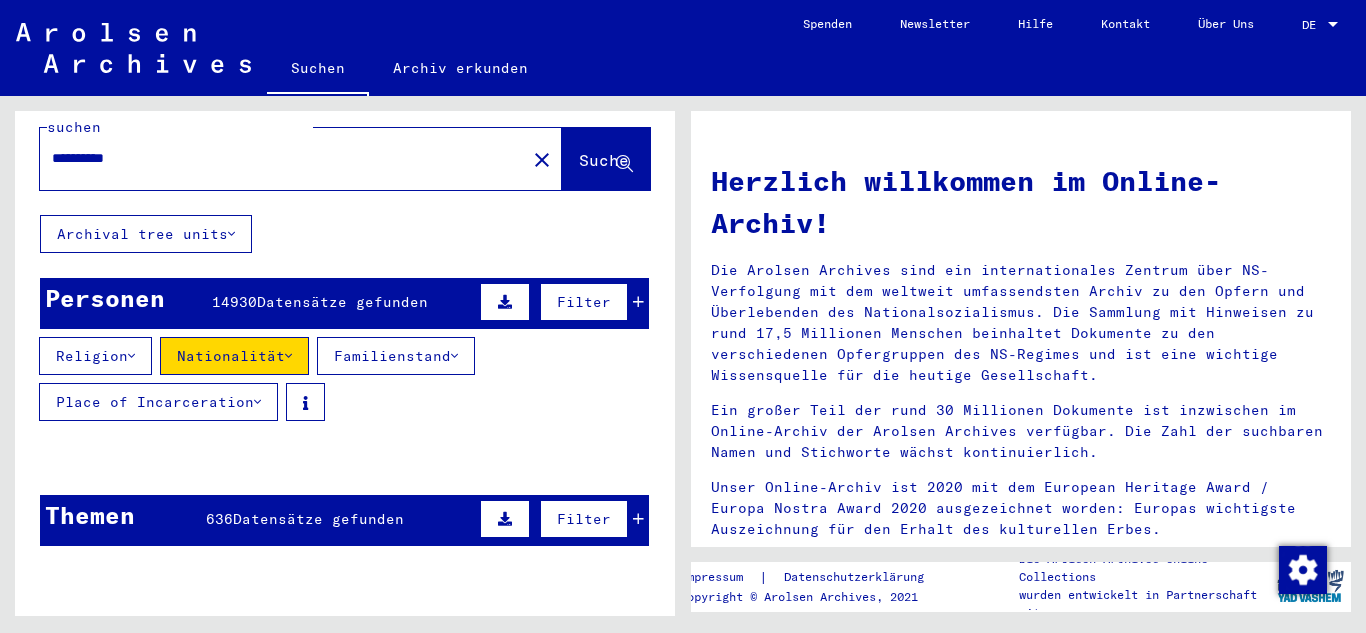 click on "**********" at bounding box center (277, 158) 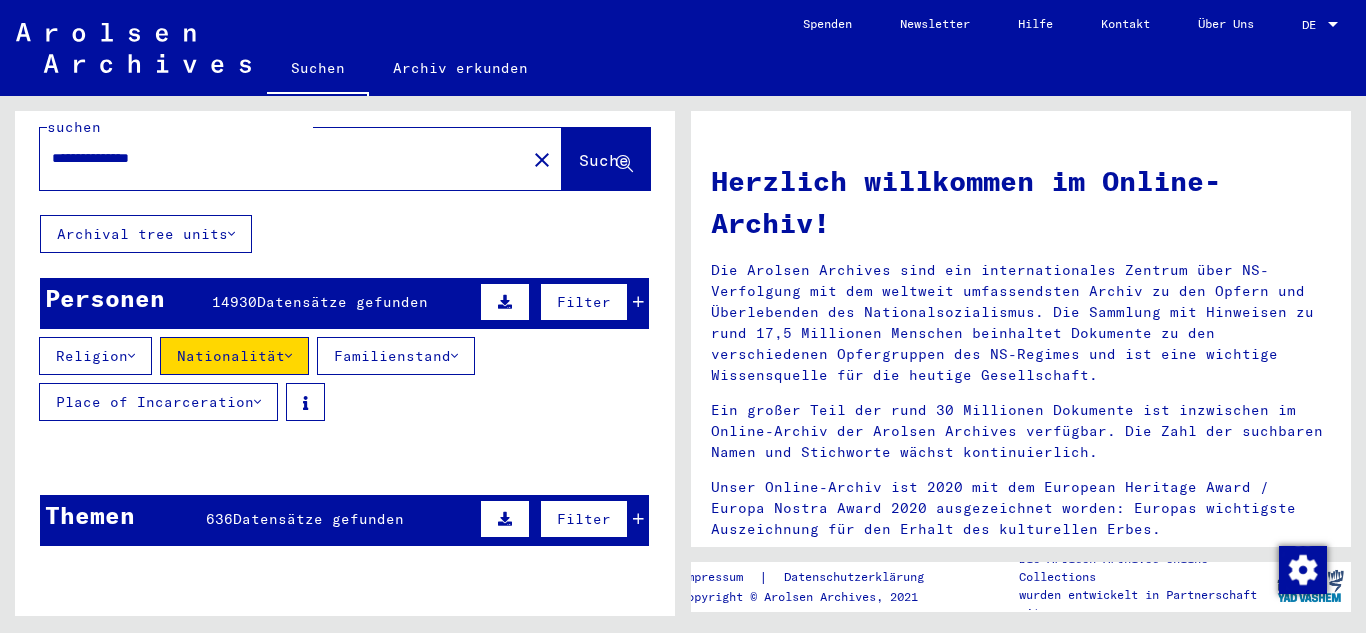 type on "**********" 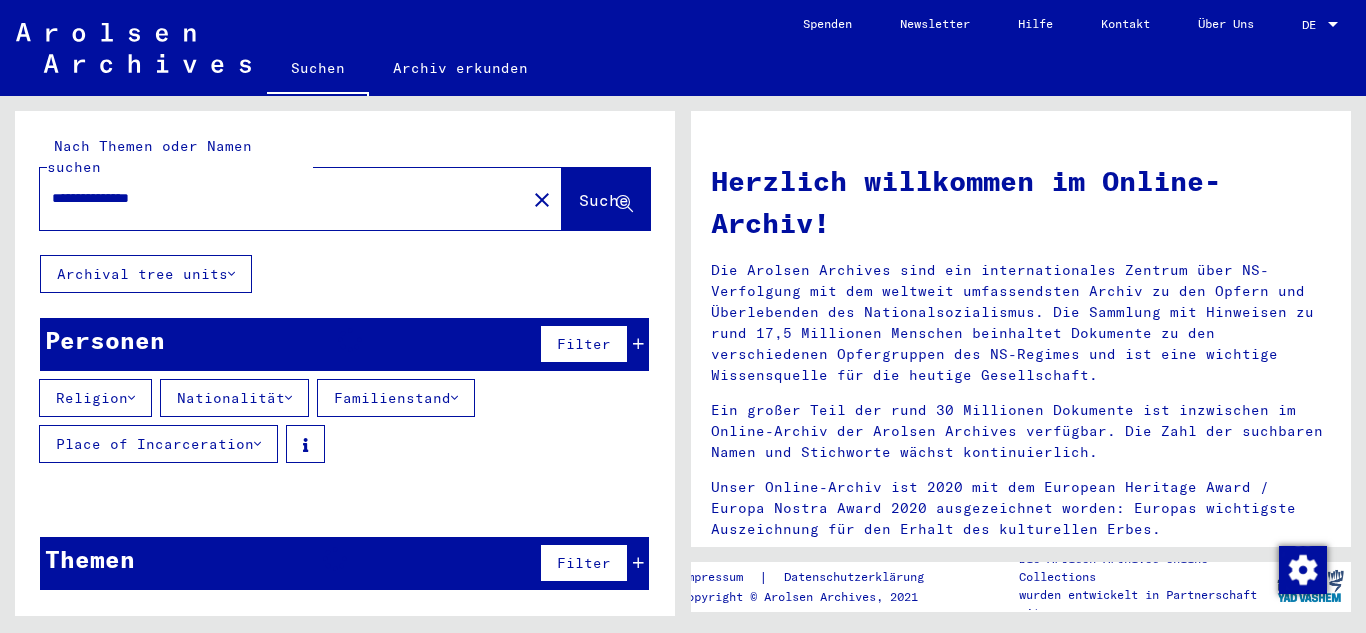 scroll, scrollTop: 0, scrollLeft: 0, axis: both 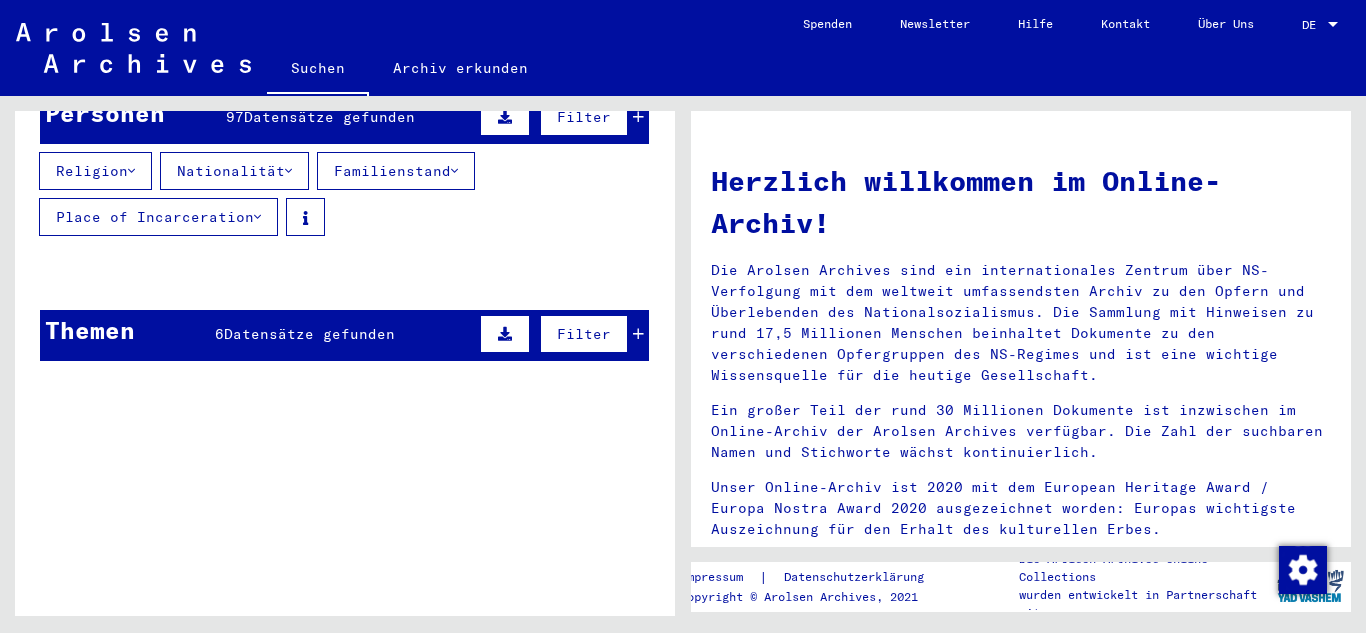 click at bounding box center [381, 374] 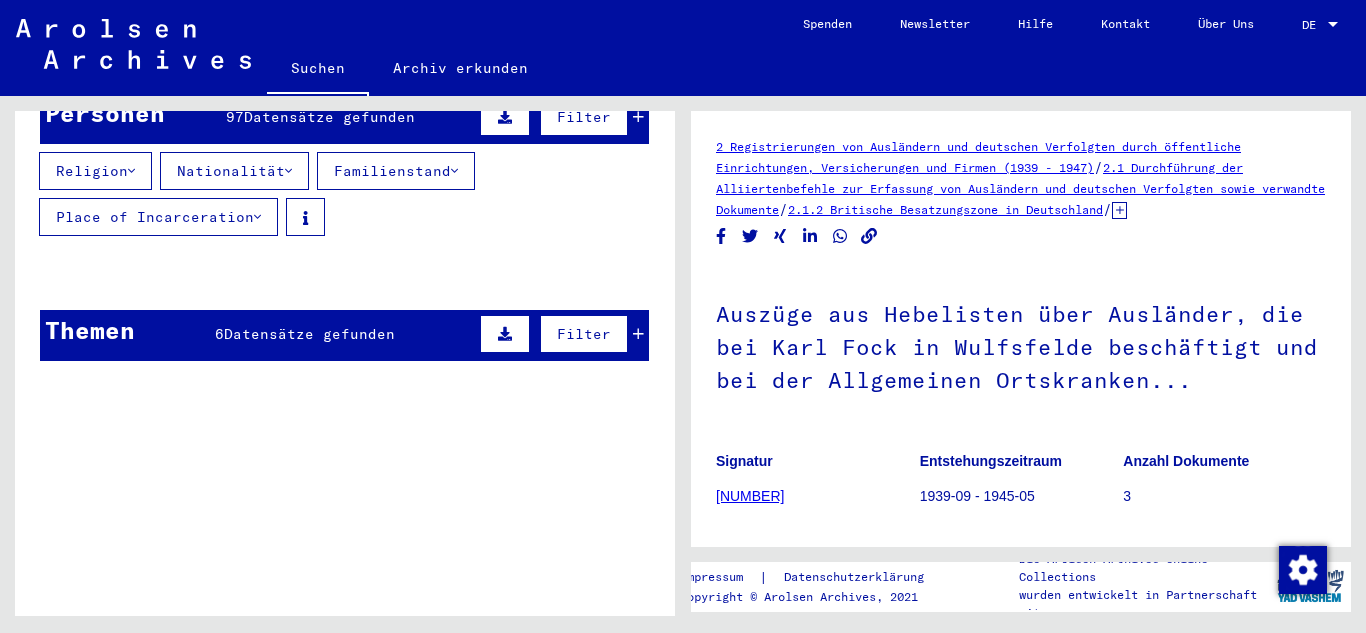 click 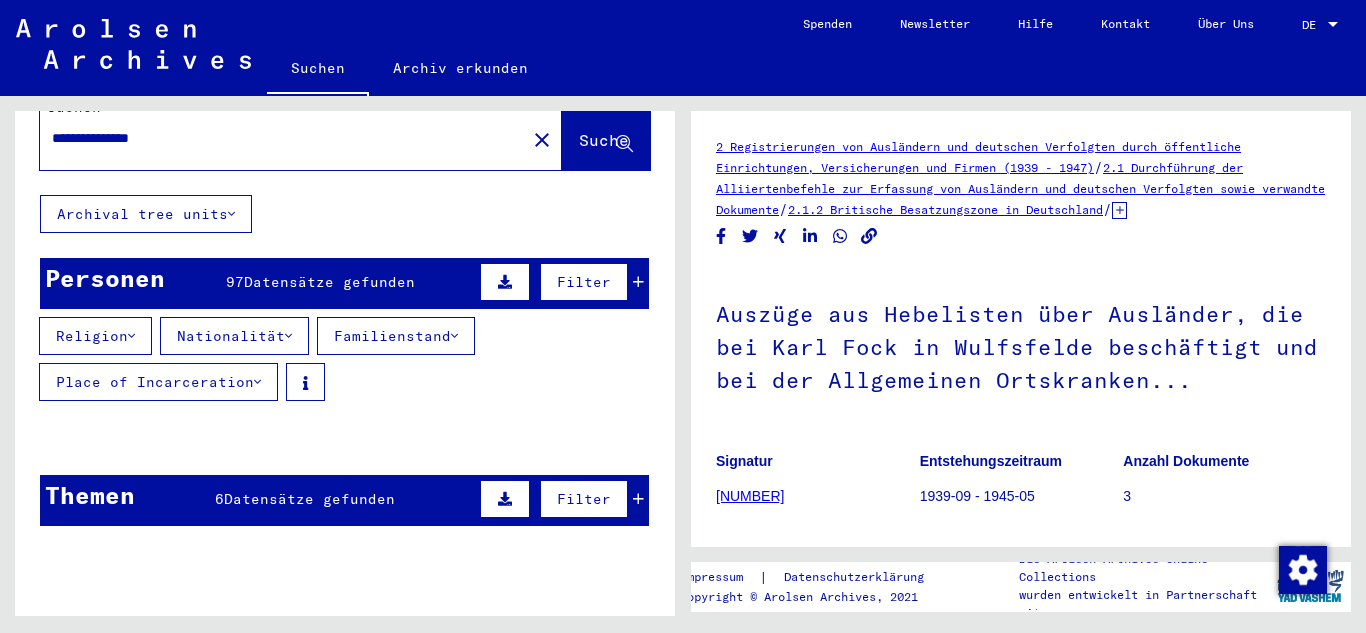 scroll, scrollTop: 0, scrollLeft: 0, axis: both 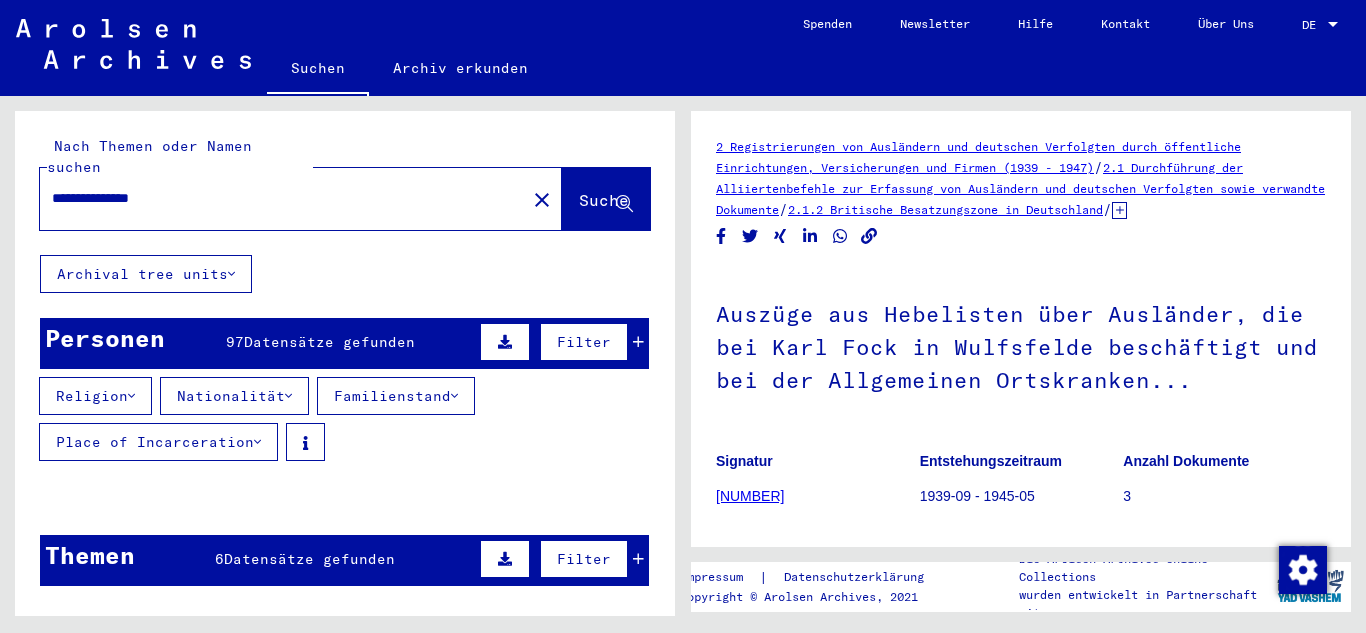 click on "**********" 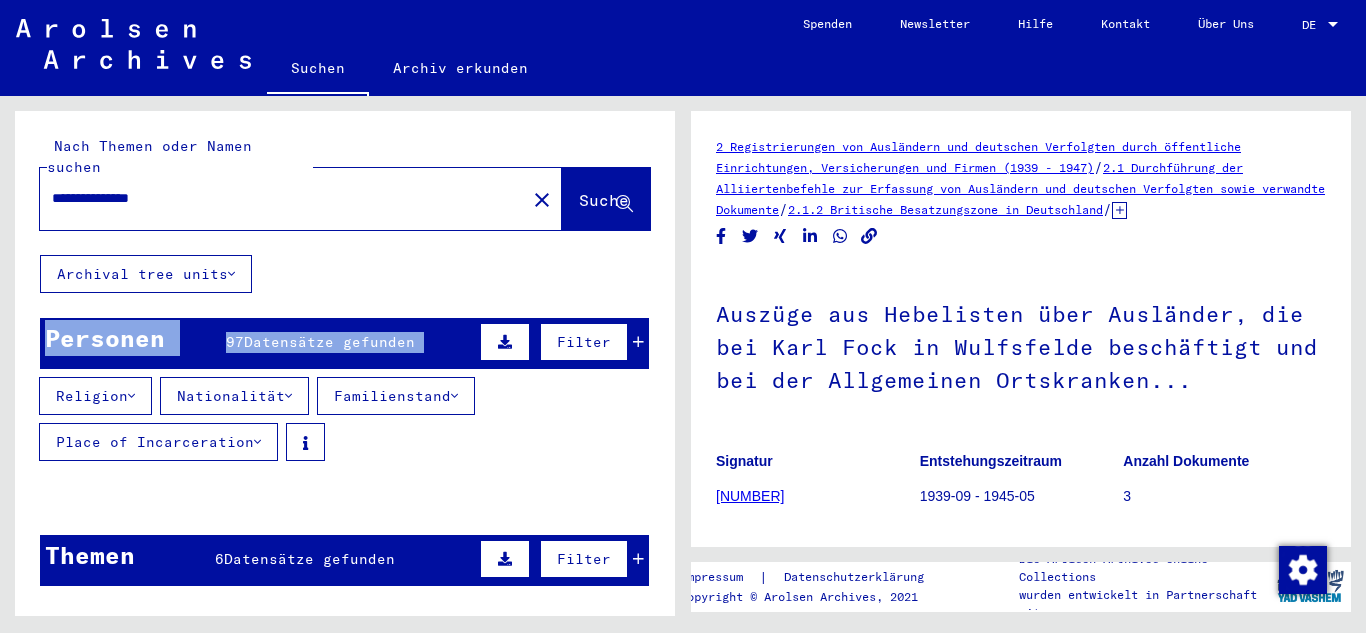 drag, startPoint x: 668, startPoint y: 233, endPoint x: 663, endPoint y: 368, distance: 135.09256 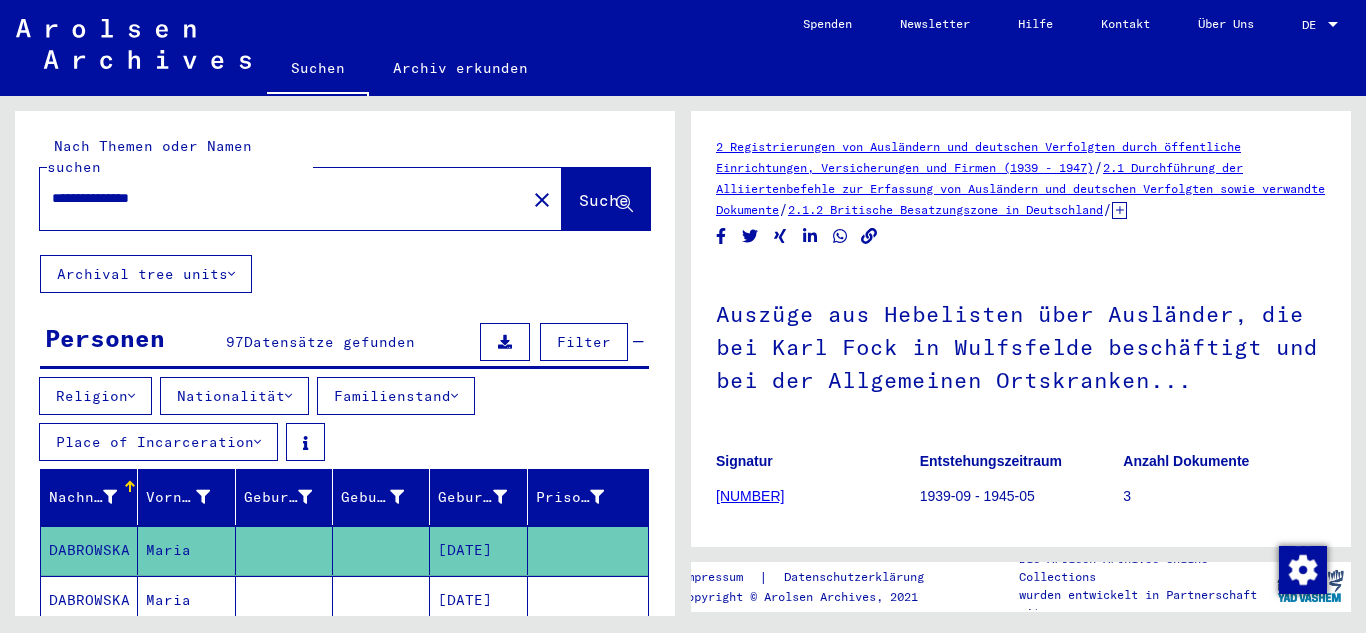 click on "[DATE]" 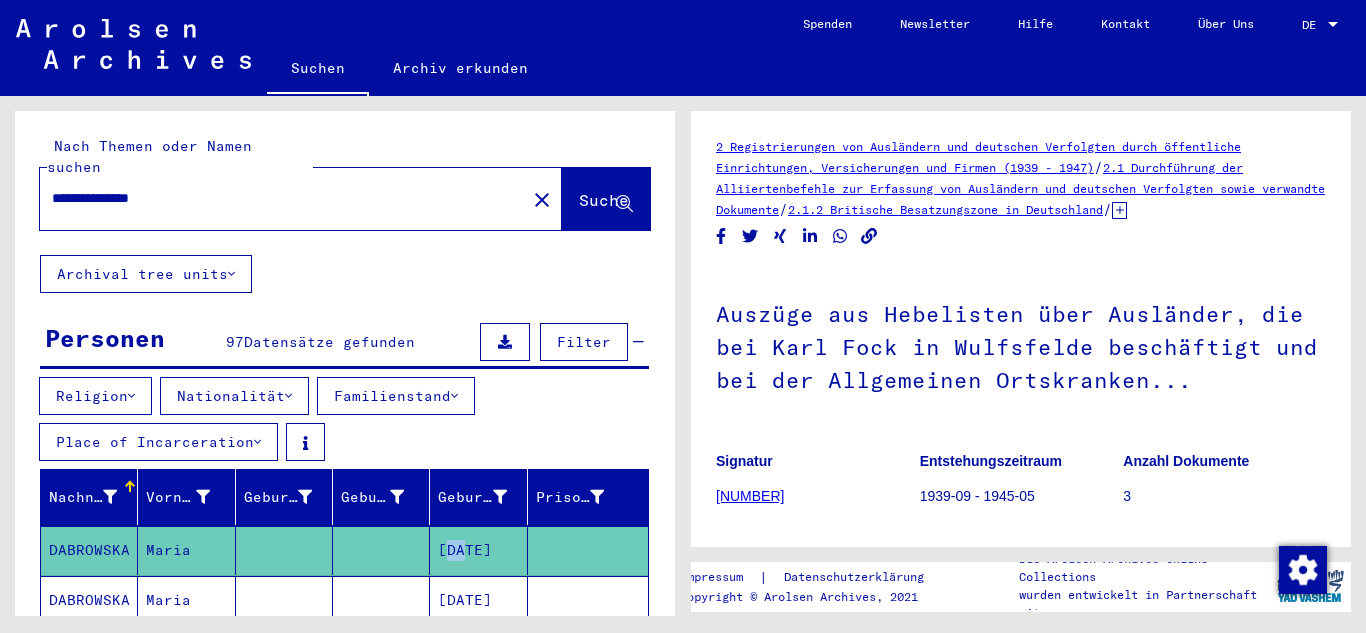 click on "[DATE]" 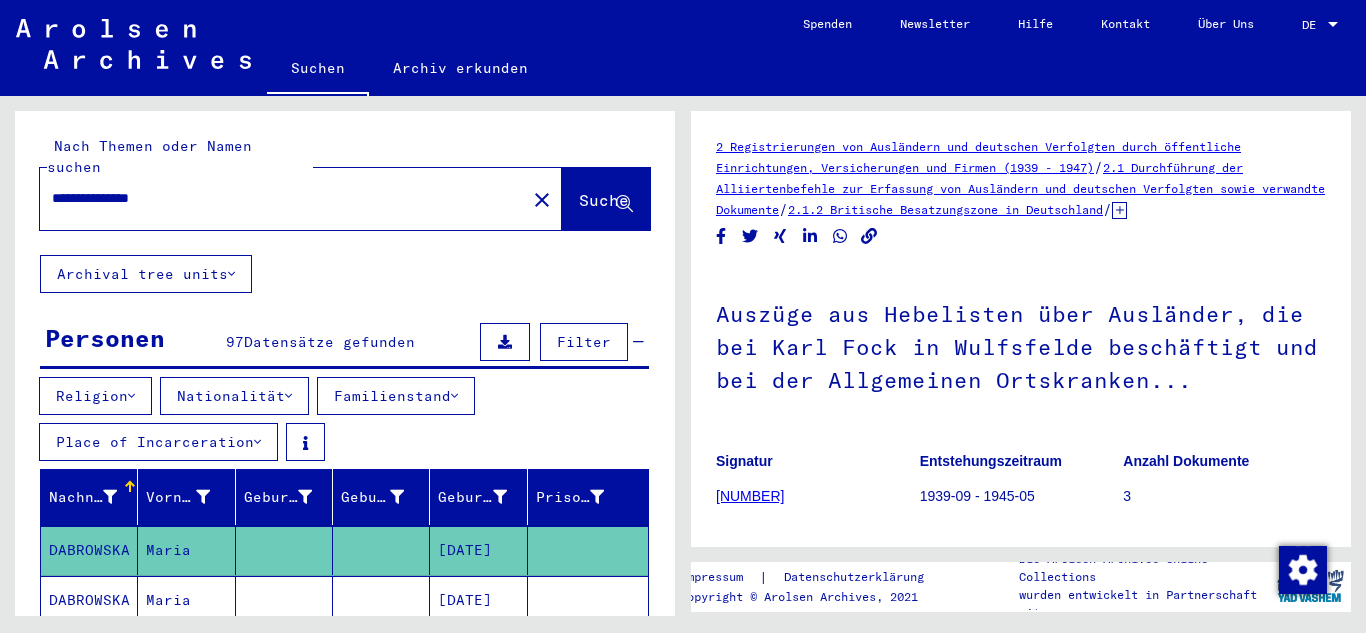 click on "**********" 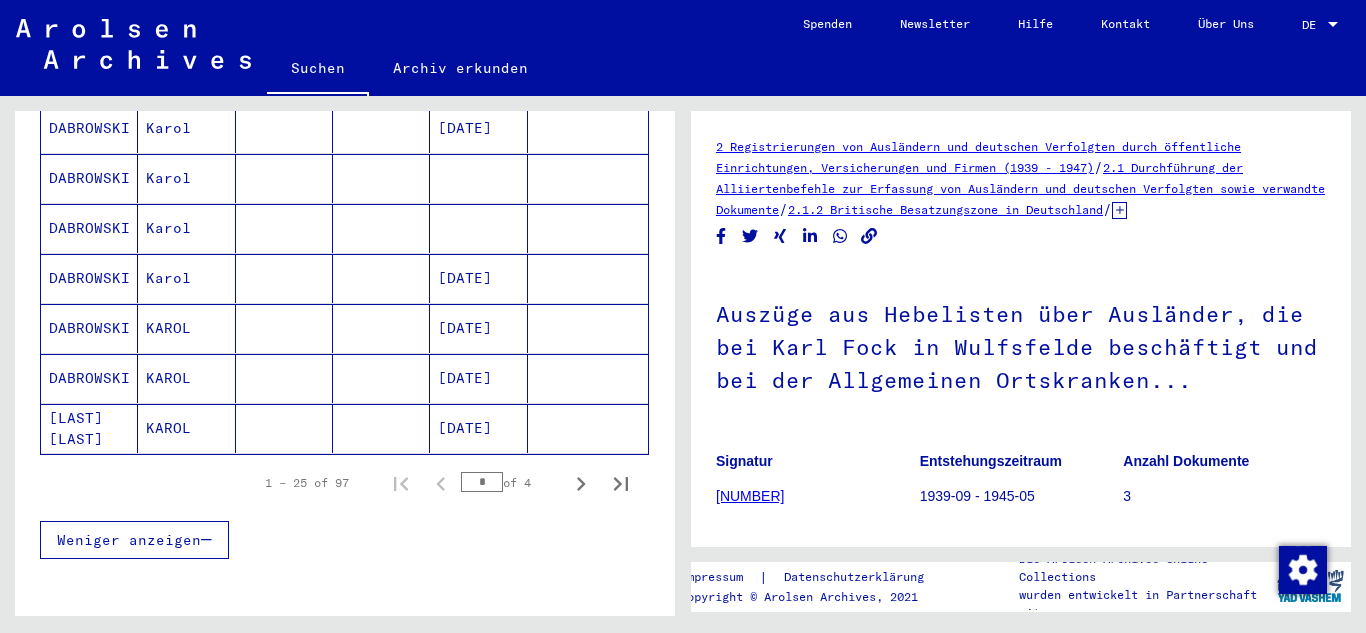 scroll, scrollTop: 1326, scrollLeft: 0, axis: vertical 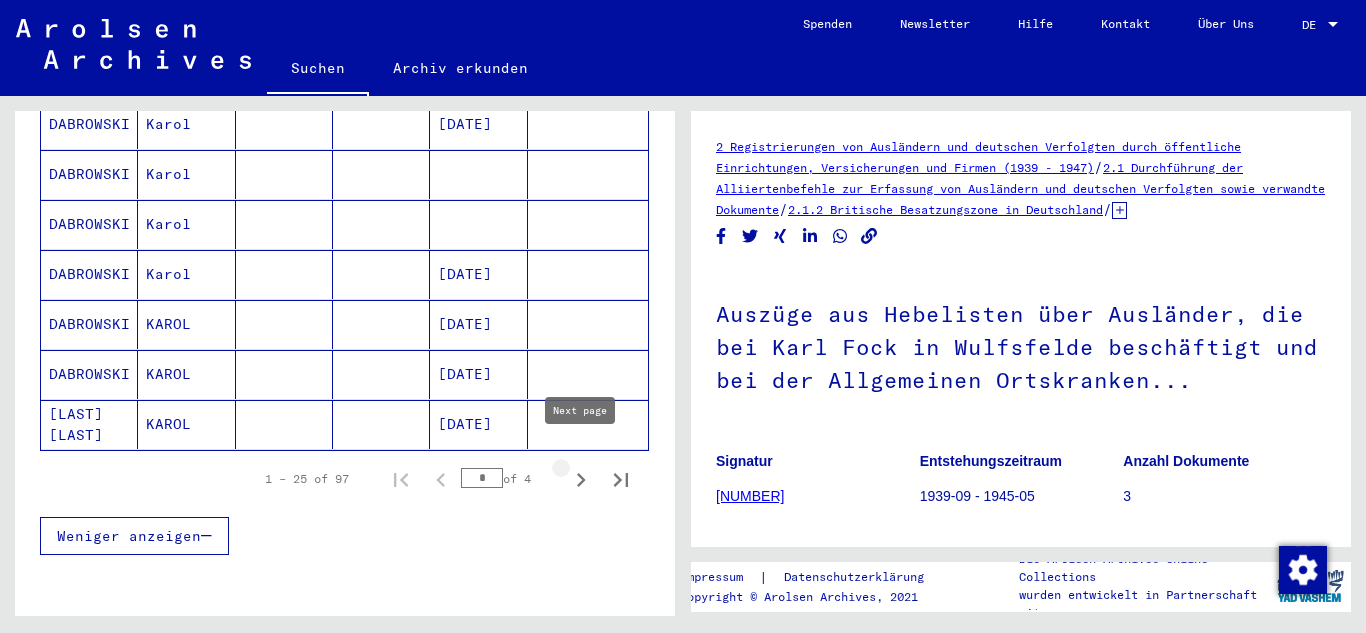 click 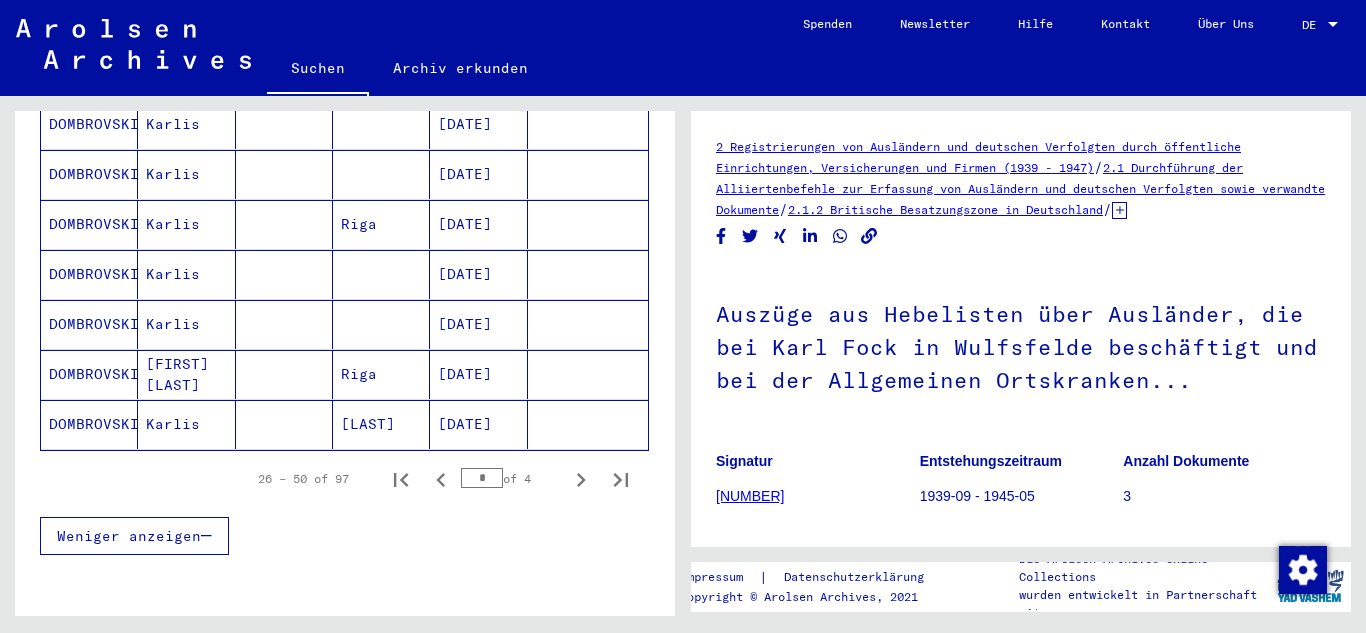 click 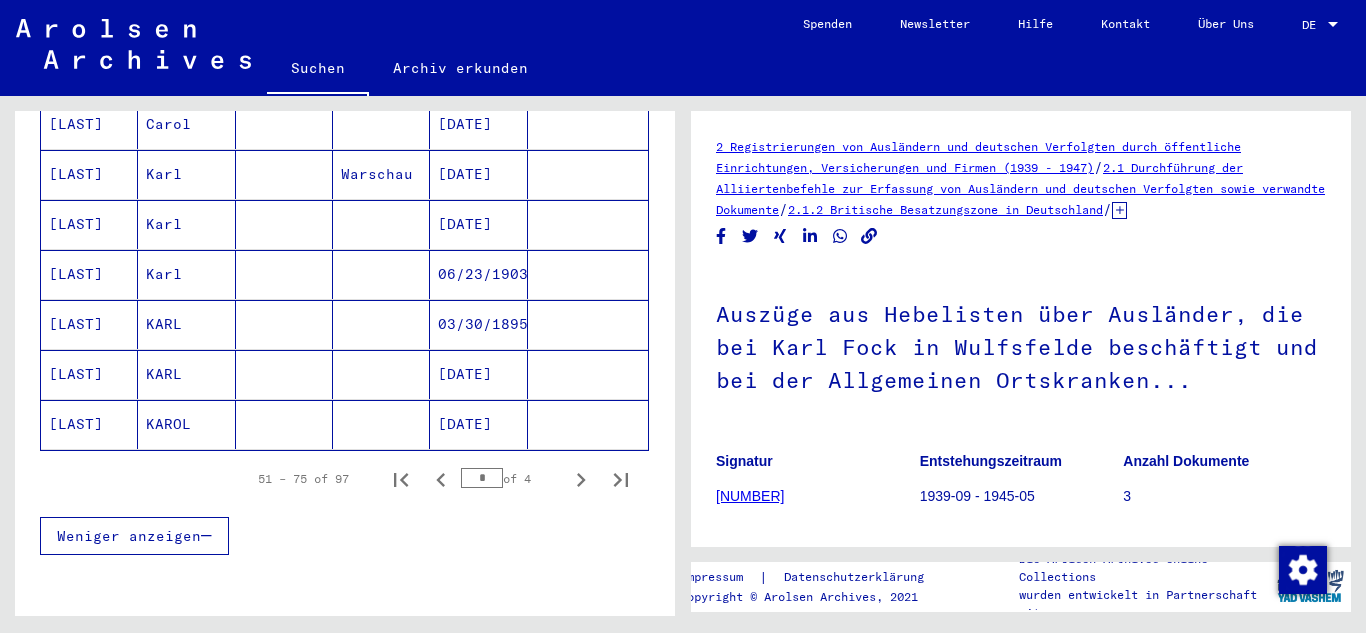 click at bounding box center [381, 324] 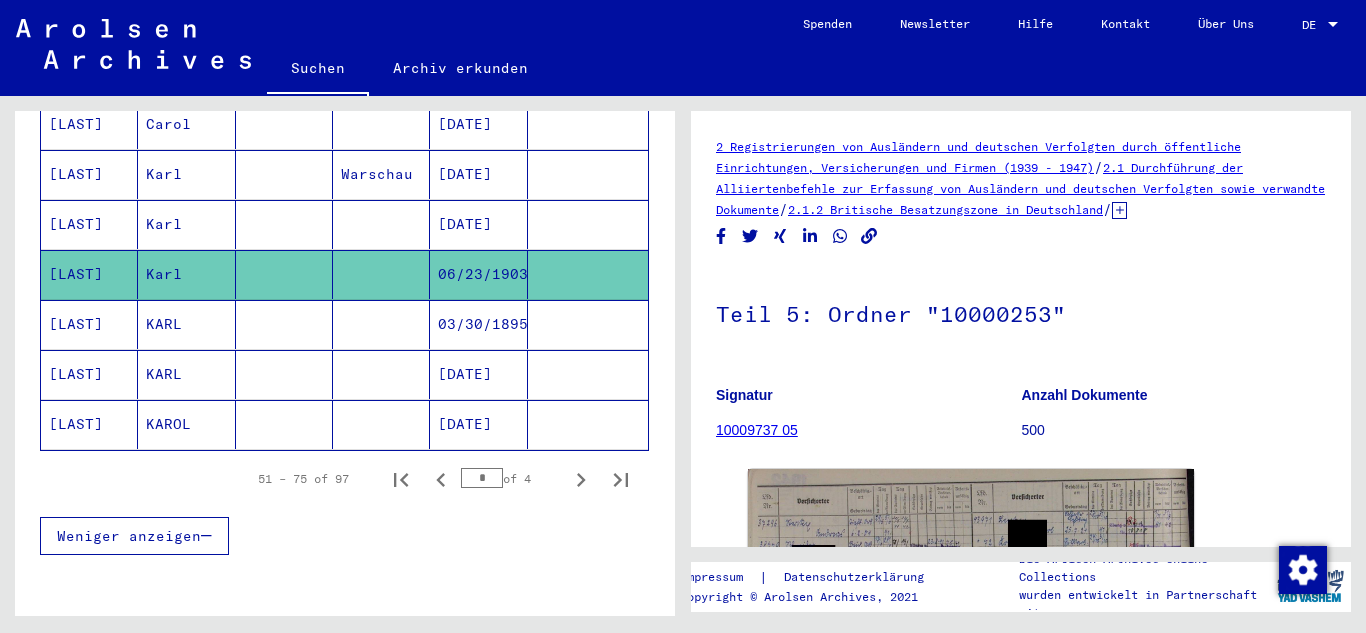 scroll, scrollTop: 0, scrollLeft: 0, axis: both 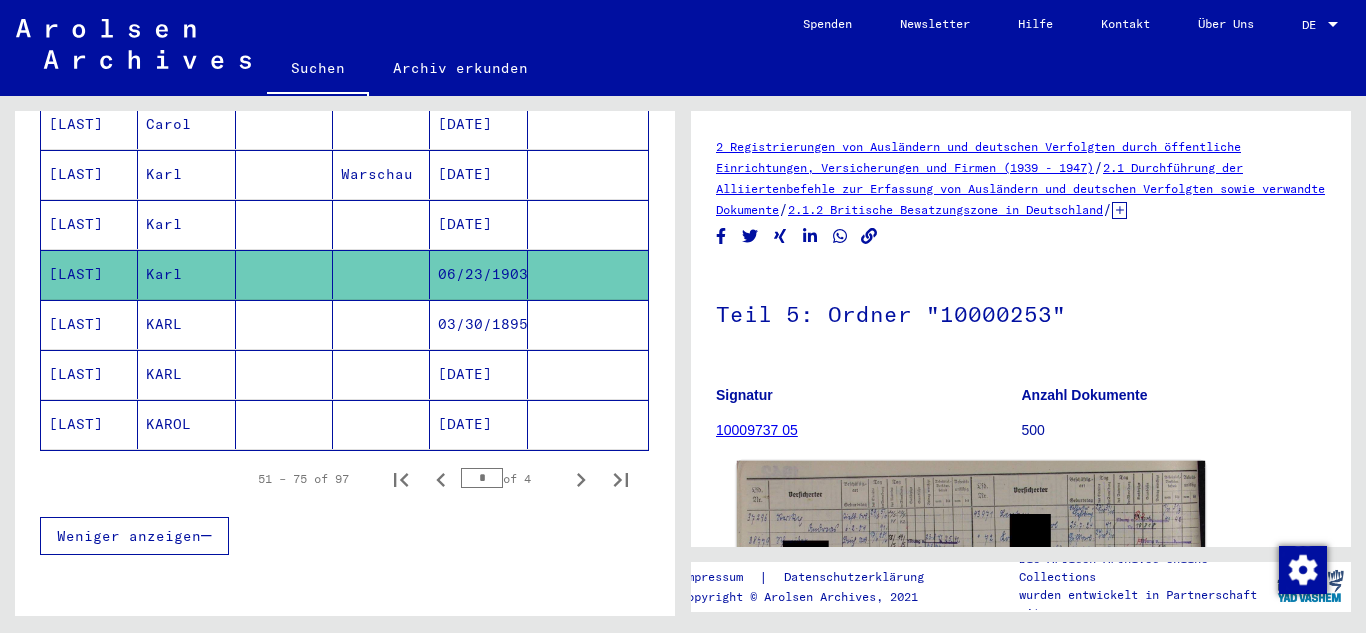 click 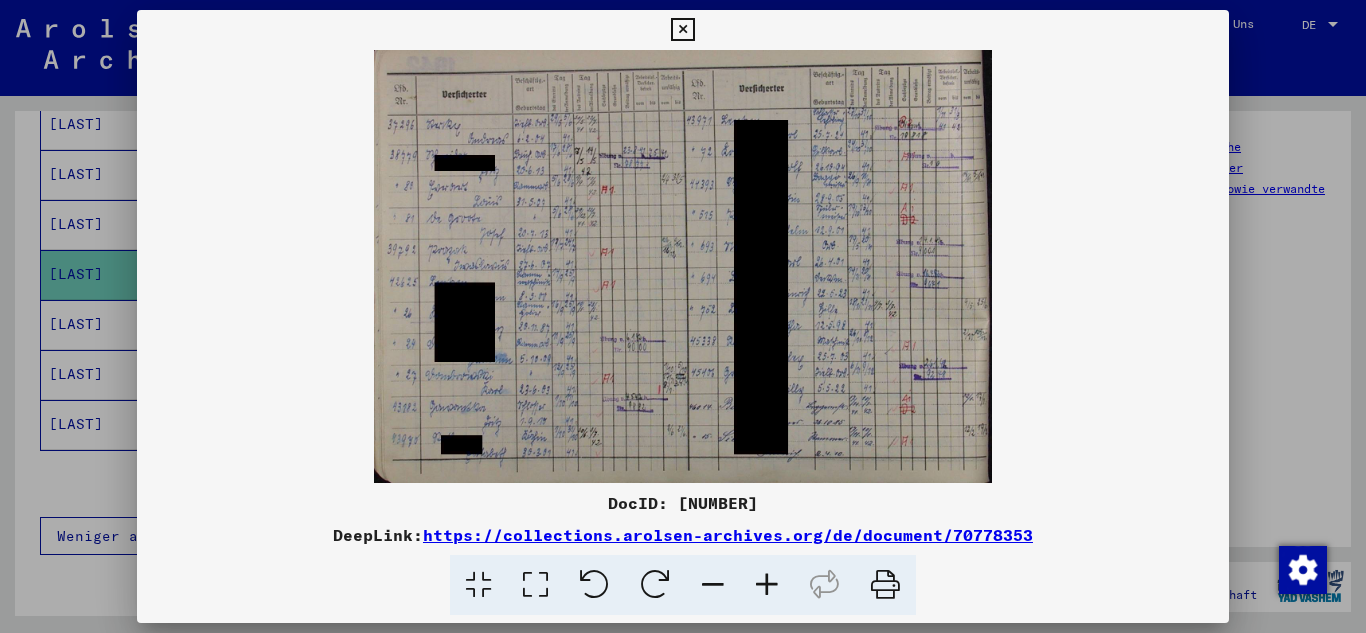 type 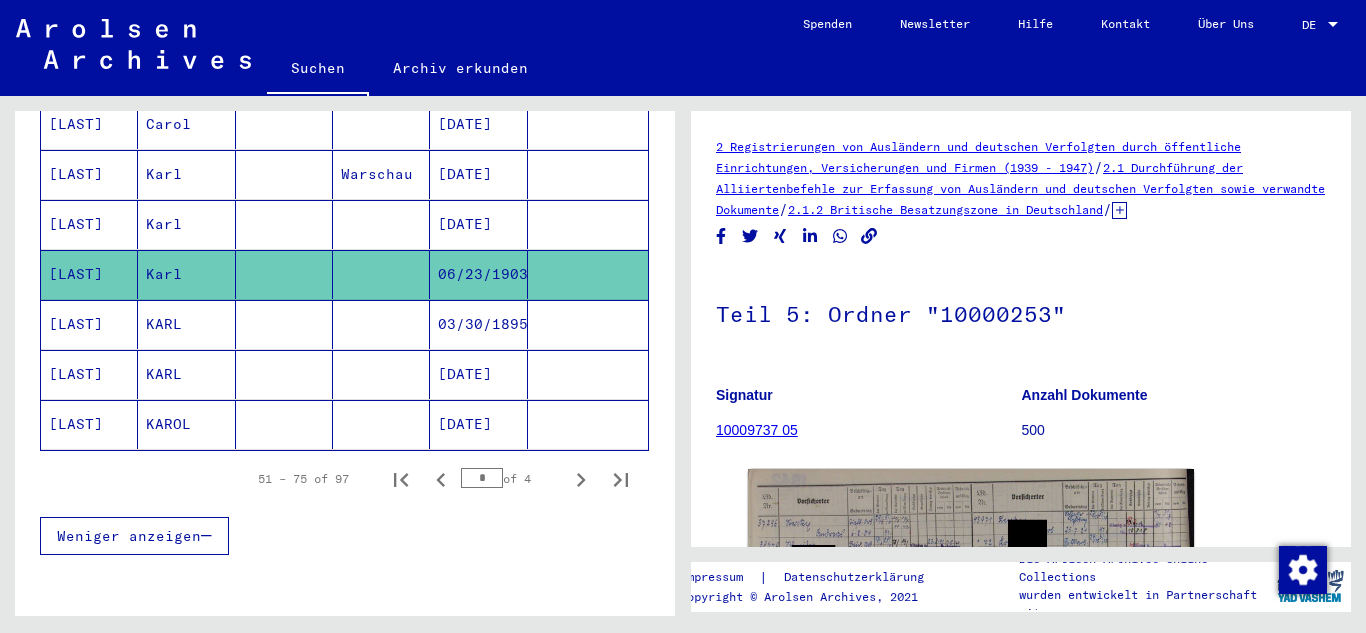 click at bounding box center (381, 424) 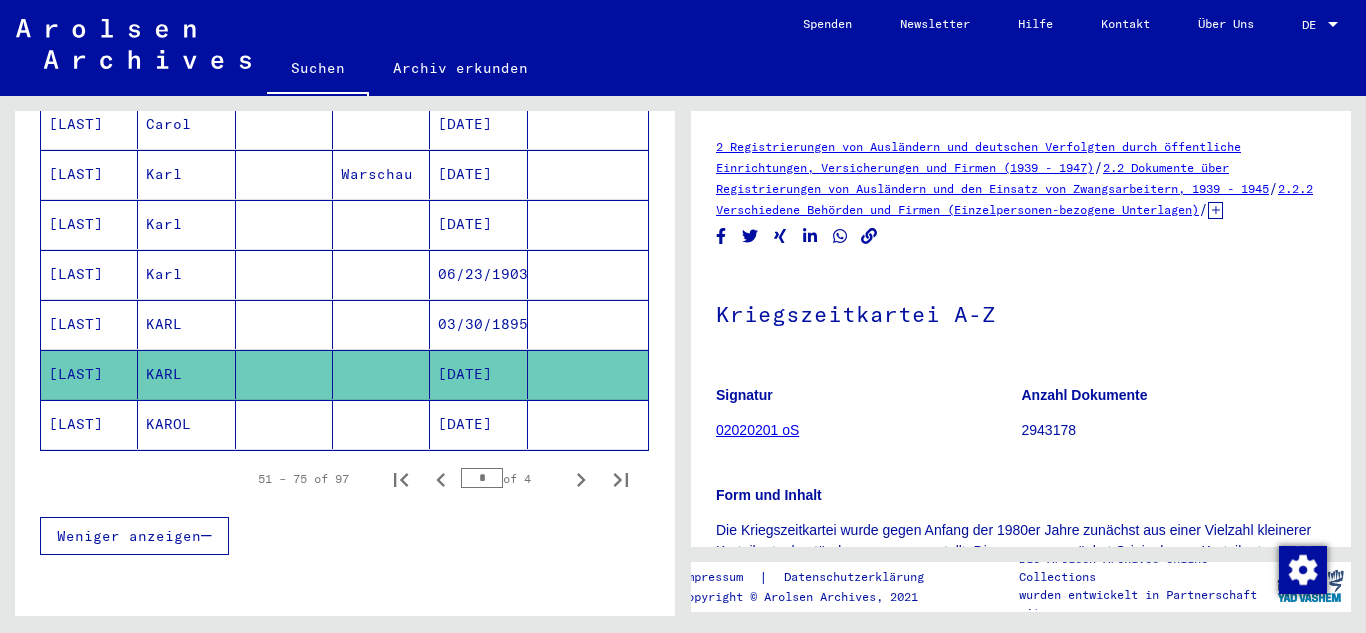 scroll, scrollTop: 0, scrollLeft: 0, axis: both 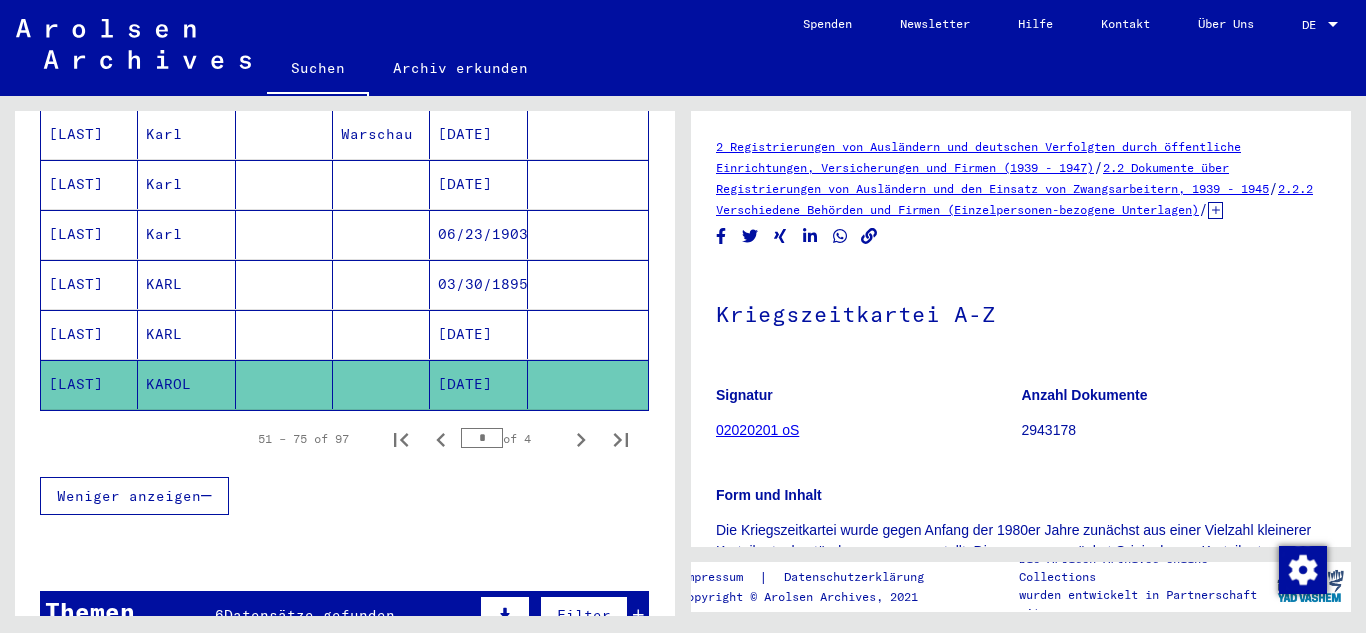 click on "Signatur 02020201 oS" 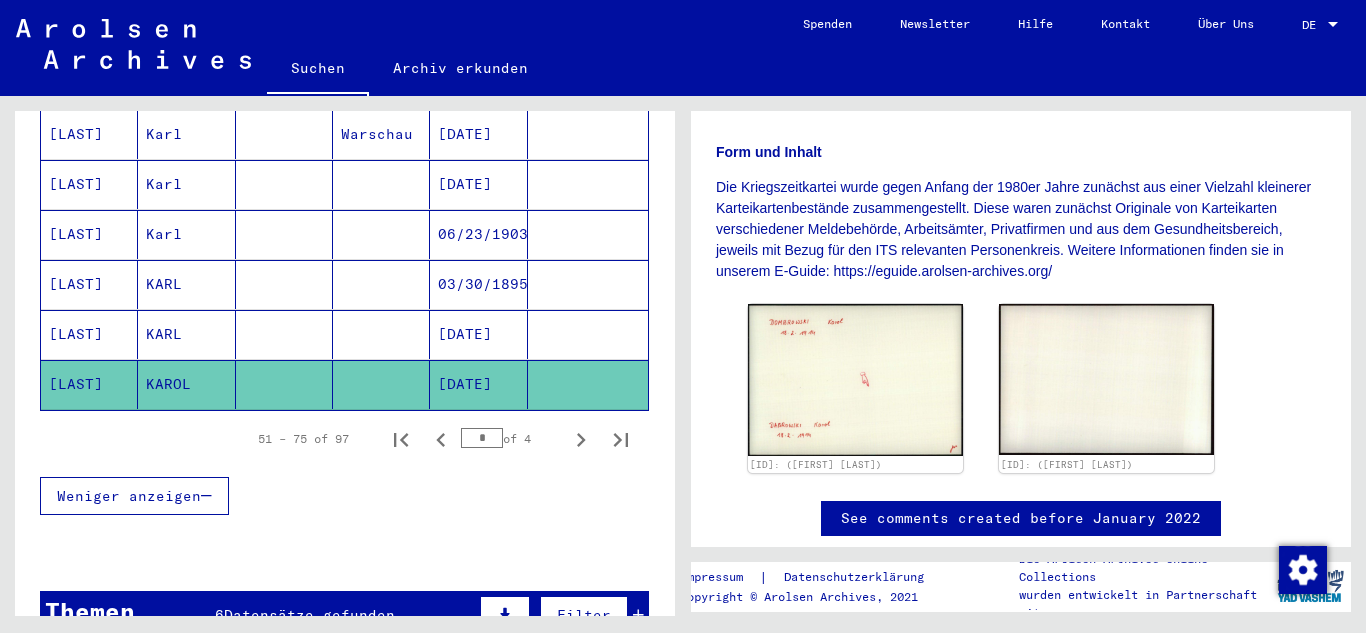 scroll, scrollTop: 480, scrollLeft: 0, axis: vertical 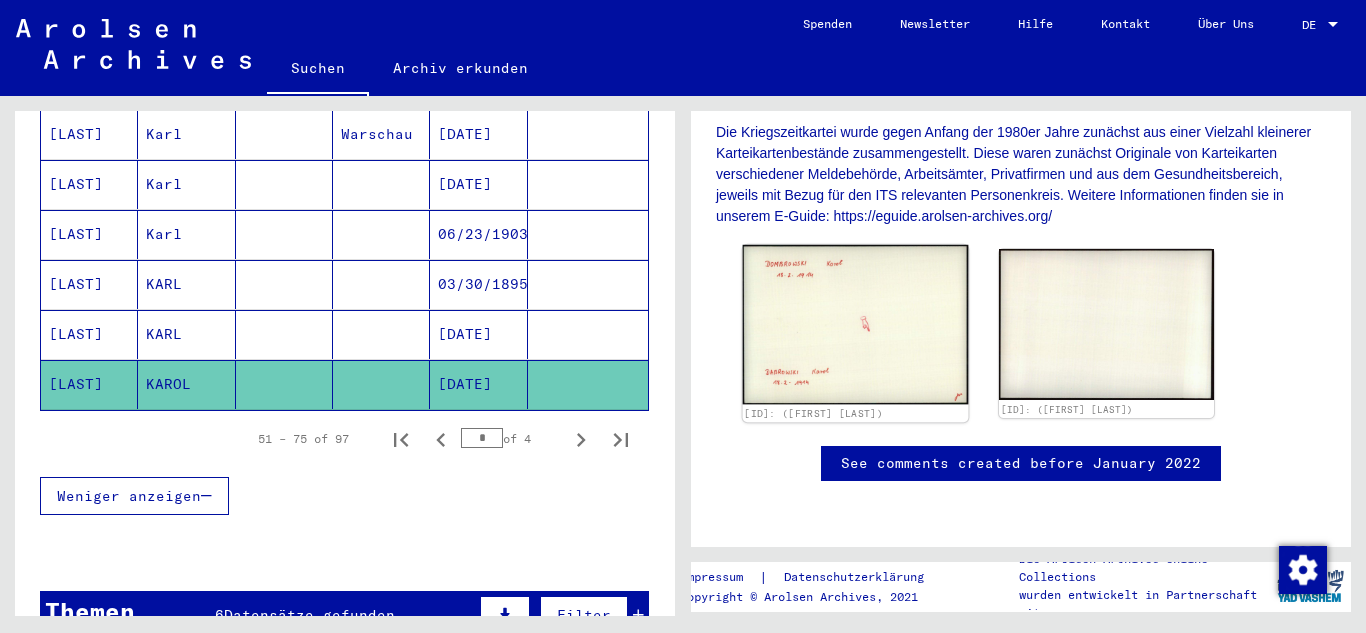 click 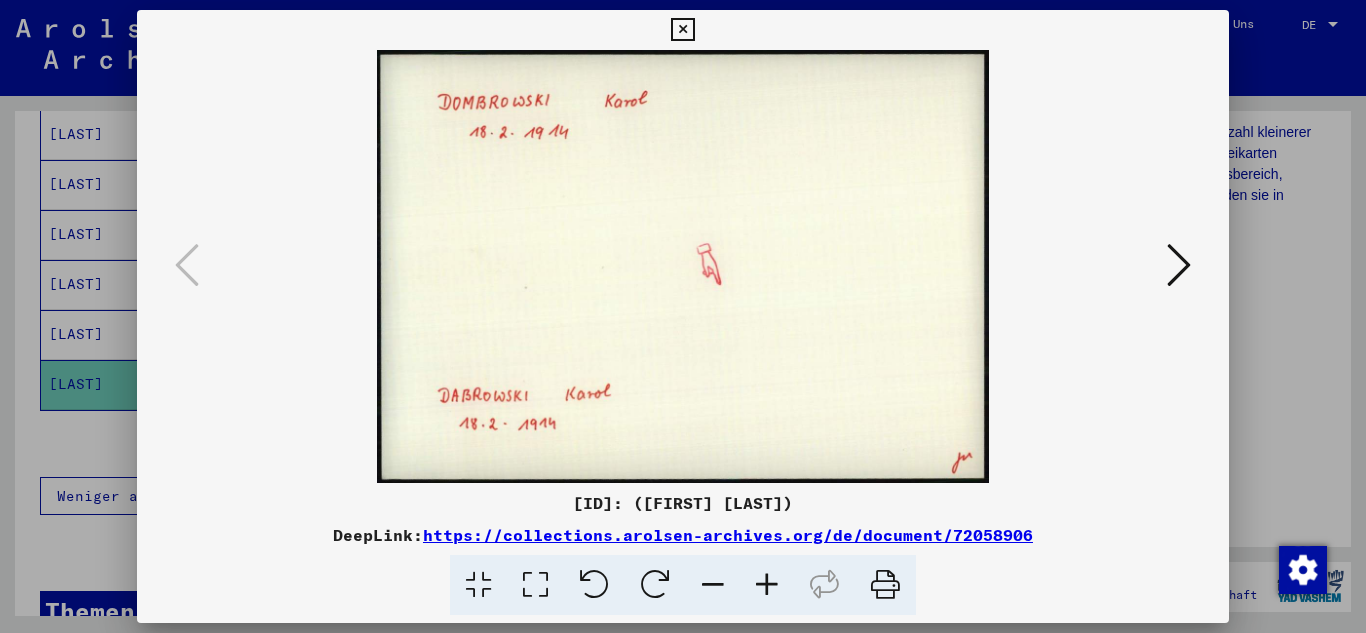 type 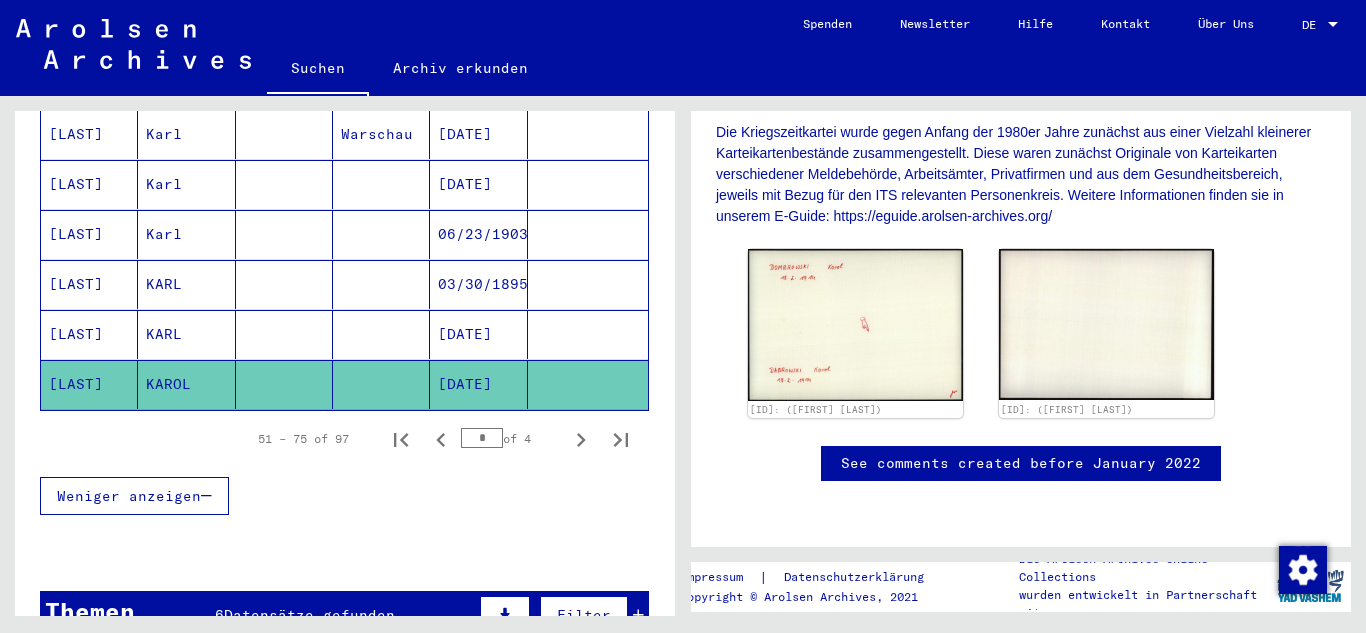 scroll, scrollTop: 440, scrollLeft: 0, axis: vertical 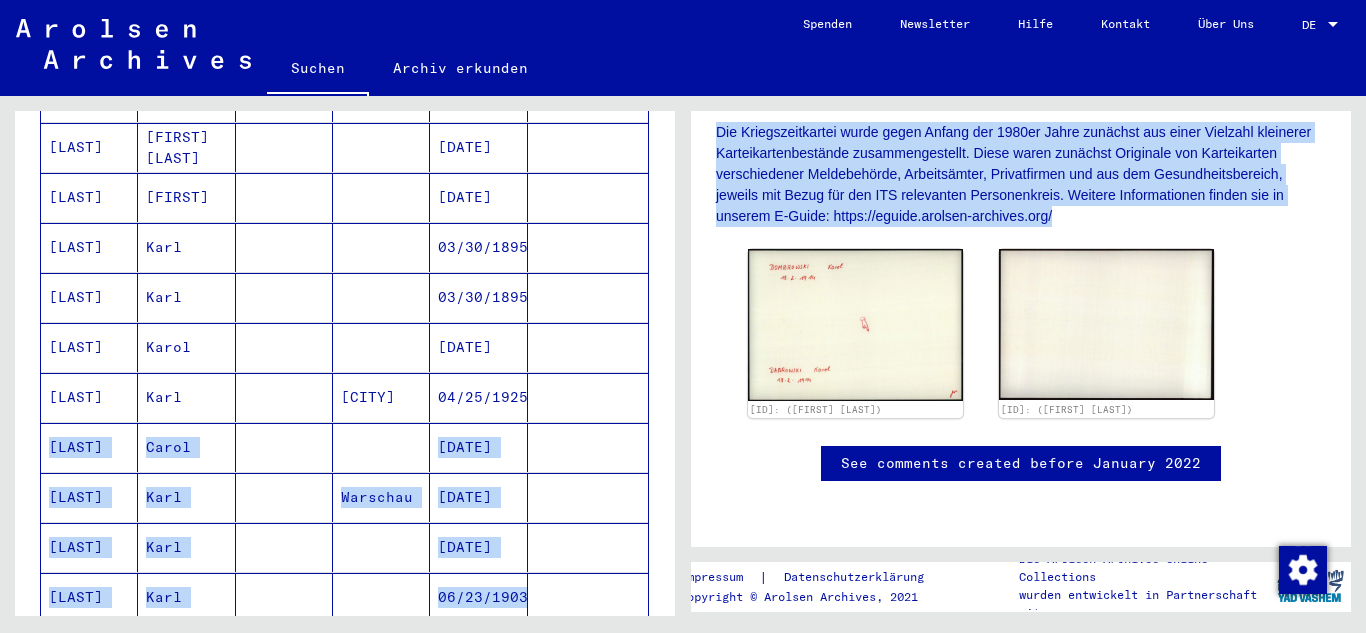 drag, startPoint x: 668, startPoint y: 434, endPoint x: 684, endPoint y: 335, distance: 100.28459 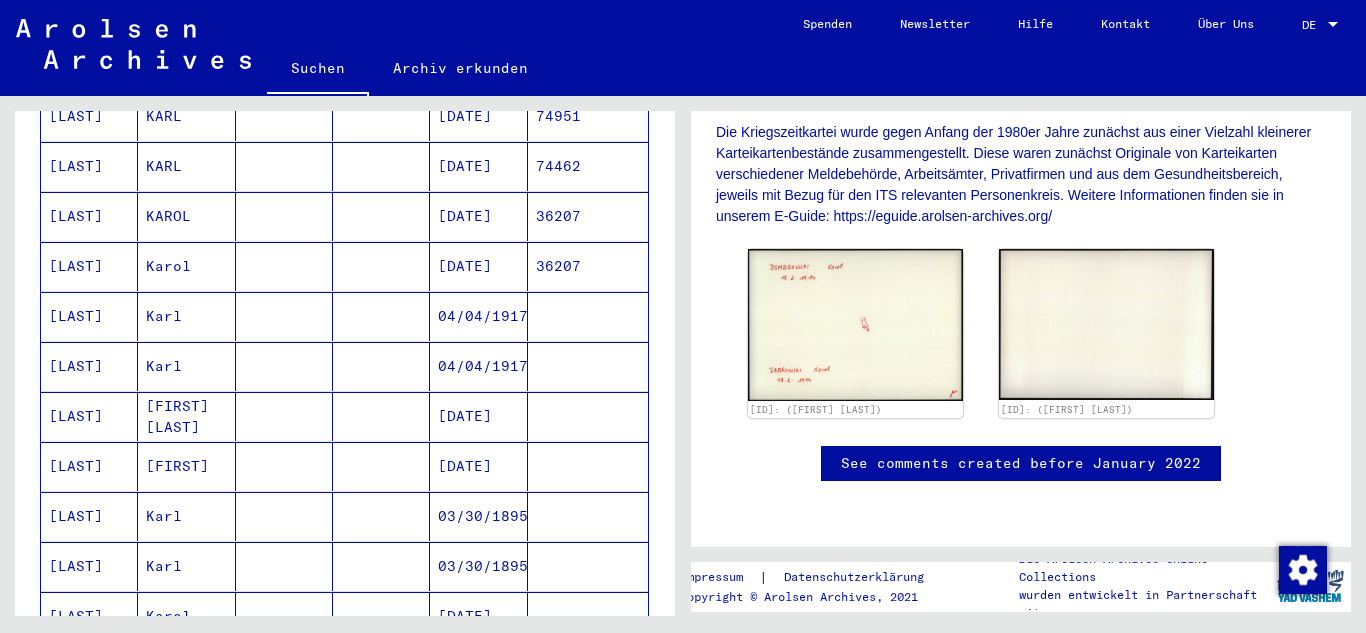 scroll, scrollTop: 729, scrollLeft: 0, axis: vertical 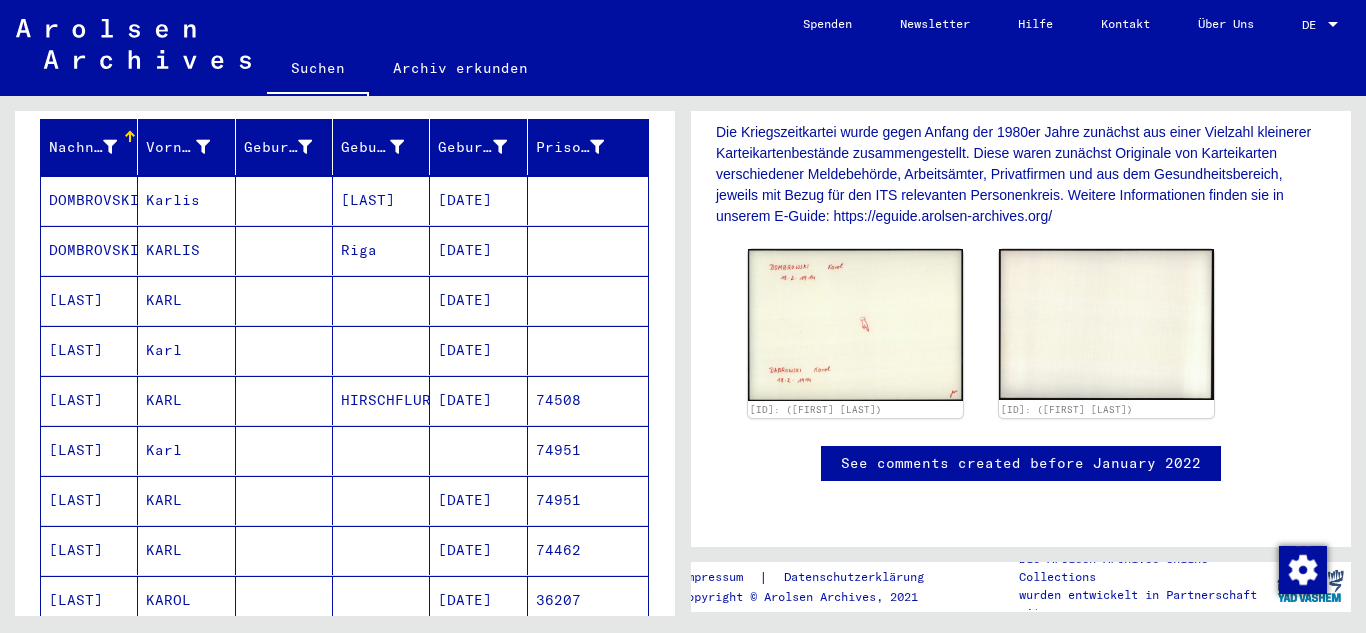 click on "**********" 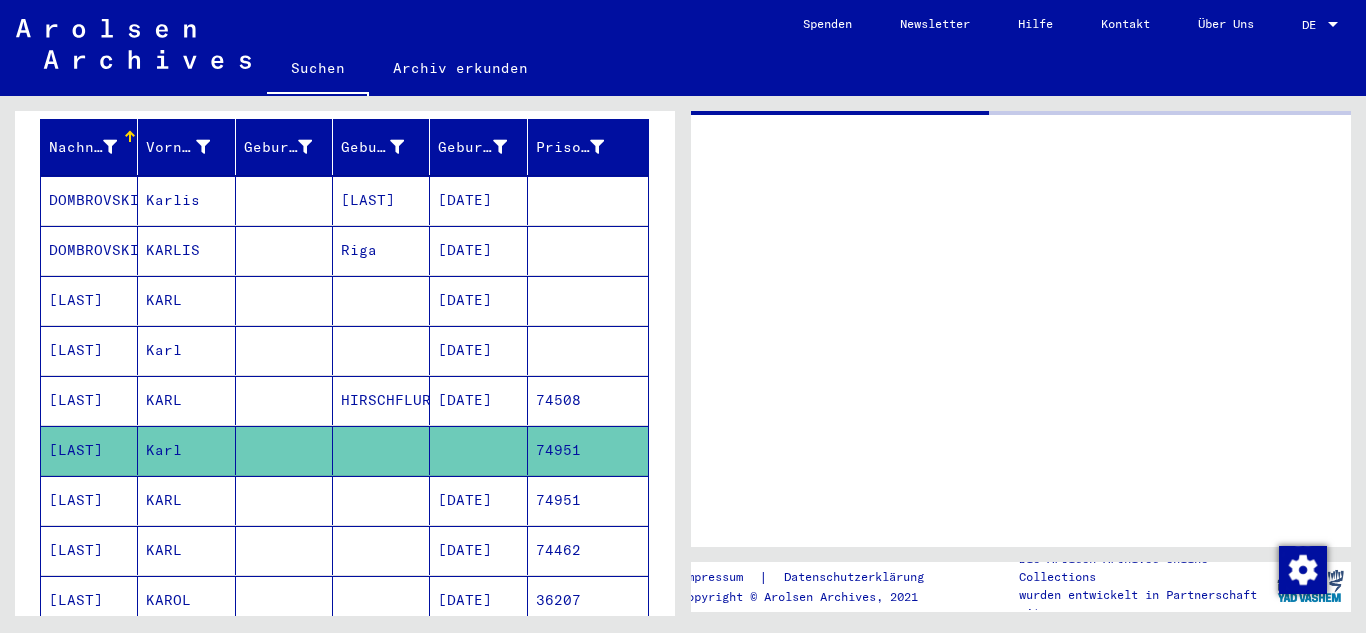 scroll, scrollTop: 0, scrollLeft: 0, axis: both 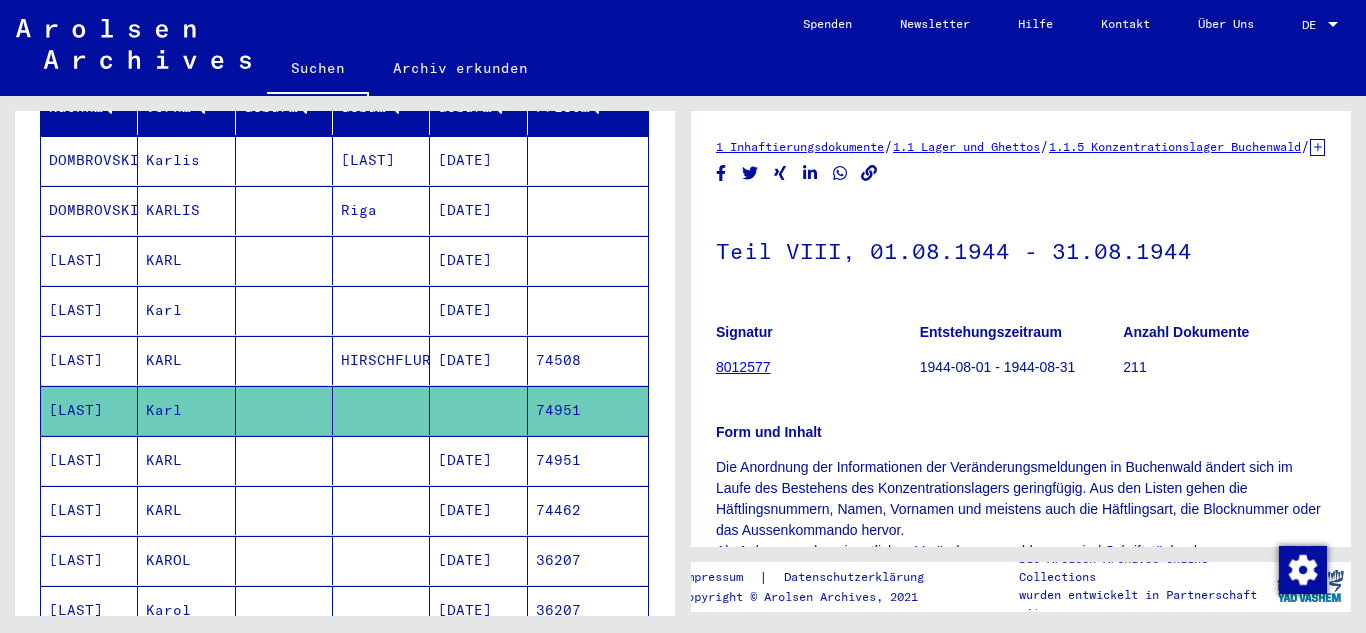 click on "Form und Inhalt Die Anordnung der Informationen der Veränderungsmeldungen in Buchenwald      ändert sich im Laufe des Bestehens des Konzentrationslagers geringfügig.      Aus den Listen gehen die Häftlingsnummern, Namen, Vornamen und meistens      auch die Häftlingsart, die Blocknummer oder das Aussenkommando hervor. Als      Anhang zu den eigentlichen Veränderungsmeldungen sind Schriftstücke des      Effektenverwalters zu den erneut vergebenen Häftlingsnummern enthalten." 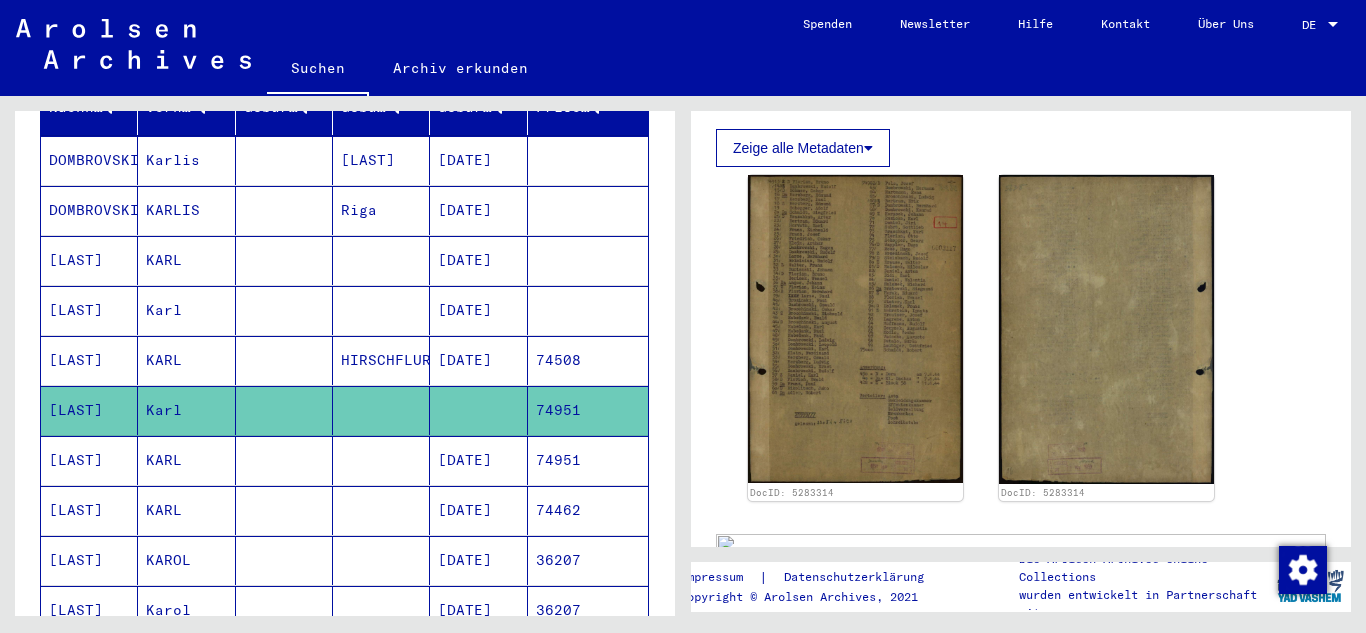 scroll, scrollTop: 480, scrollLeft: 0, axis: vertical 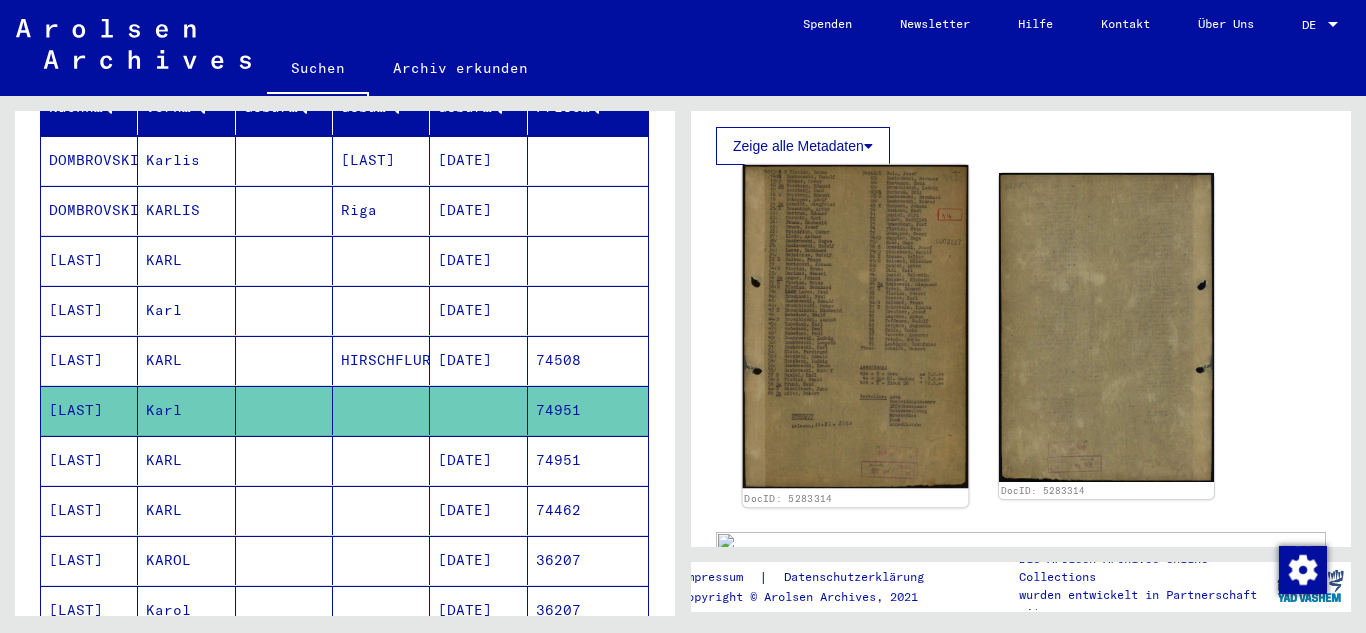 click 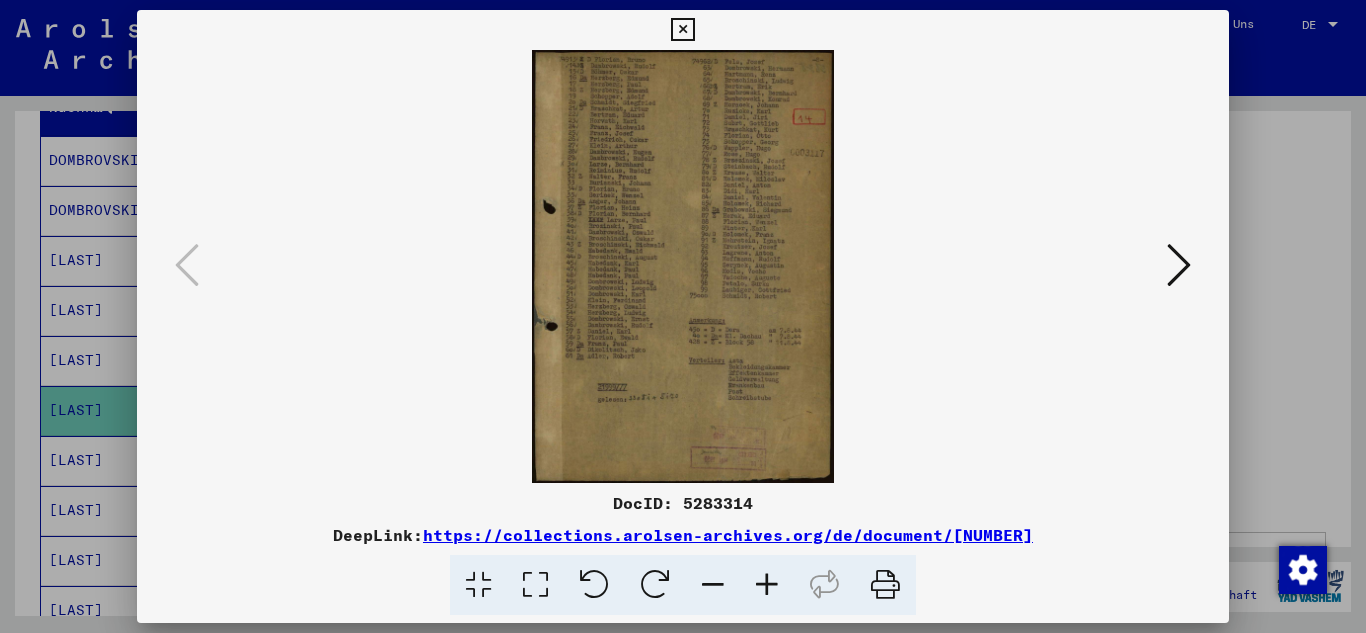 click at bounding box center [478, 585] 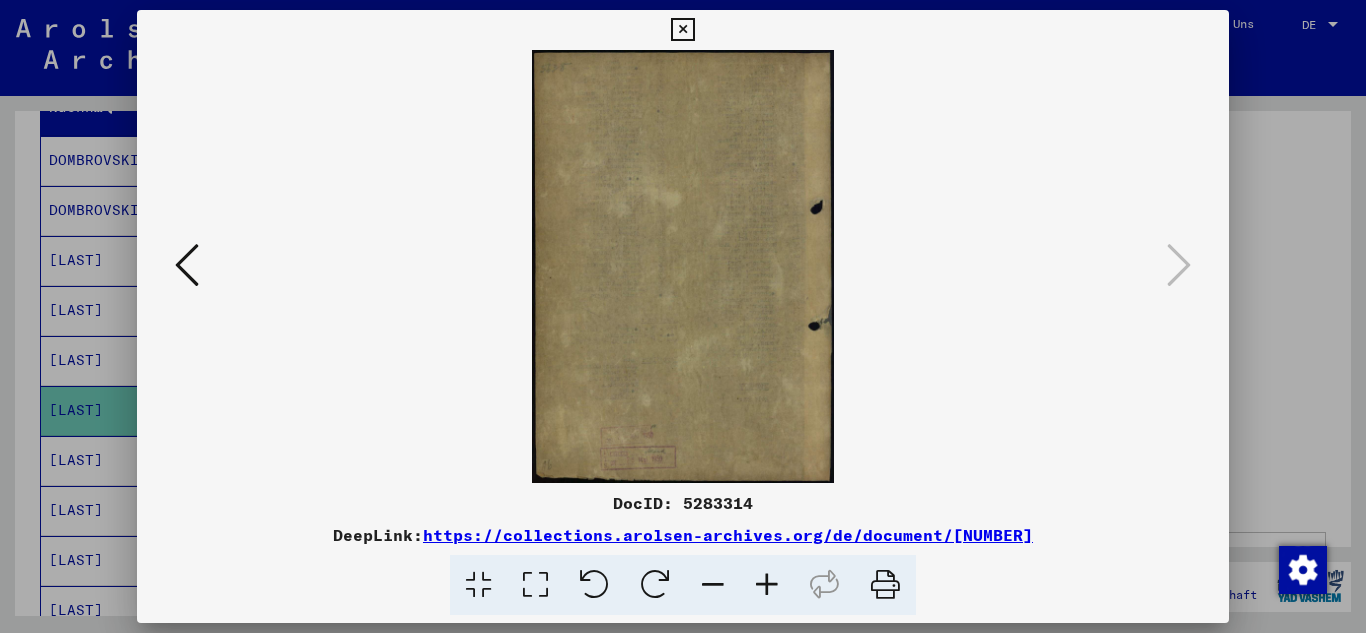 click at bounding box center (682, 30) 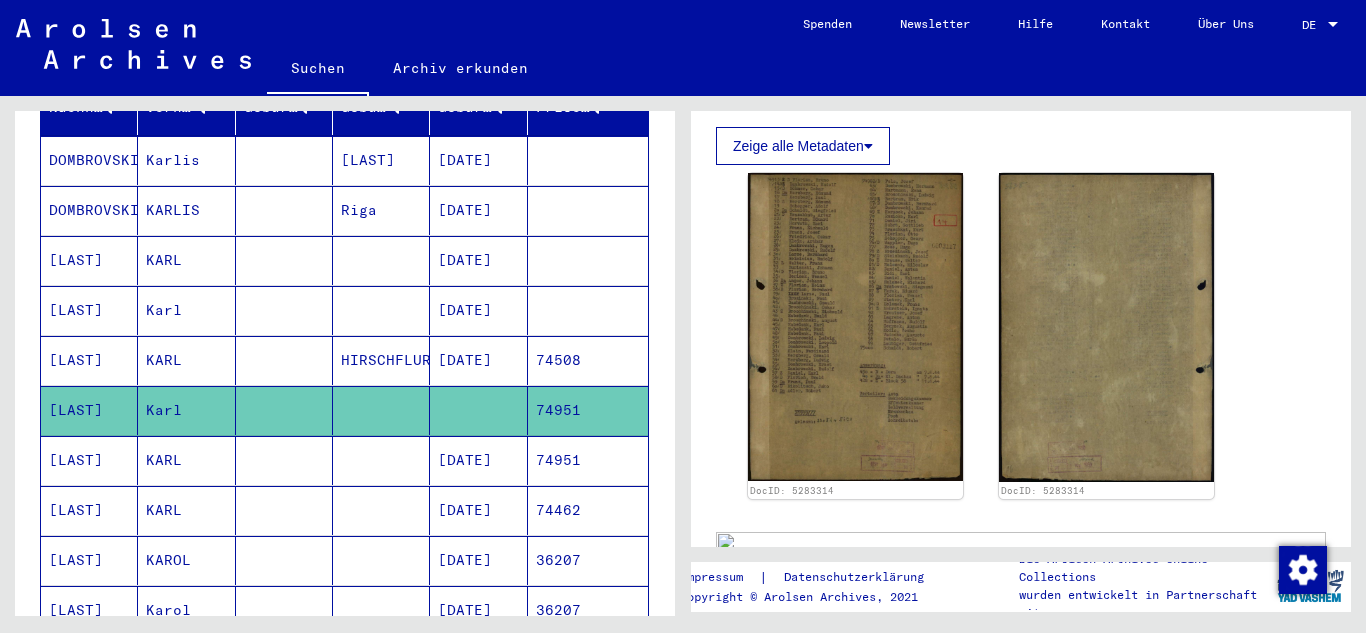click on "Nachname   Vorname   Geburtsname   Geburtsdatum   Prisoner #   [LAST]   [FIRST]      [LAST]   [DATE]      [LAST]   KARLIS      [CITY]   [DATE]      [LAST]   KARL         [DATE]      [LAST]   Karl         [DATE]      [LAST]   KARL      [CITY]   [DATE]   74508   [LAST]   Karl            74951   [LAST]   KARL         [DATE]   74951   [LAST]   KARL         [DATE]   74462   [LAST]   KAROL         [DATE]   36207   [LAST]   Karol         [DATE]   36207   [LAST]   Karl         [DATE]      [LAST]   Karl         [DATE]      [LAST]   Karl Heinz         [DATE]      [LAST]   Karlheinz         [DATE]      [LAST]   Karl         [DATE]      [LAST]   Karl         [DATE]      [LAST]   Karol         [DATE]      [LAST]   Karl      [CITY]   [DATE]      [LAST]   Carol         [DATE]      [LAST]   Karl      [CITY]   [DATE]      [LAST]   Karl" at bounding box center (345, 798) 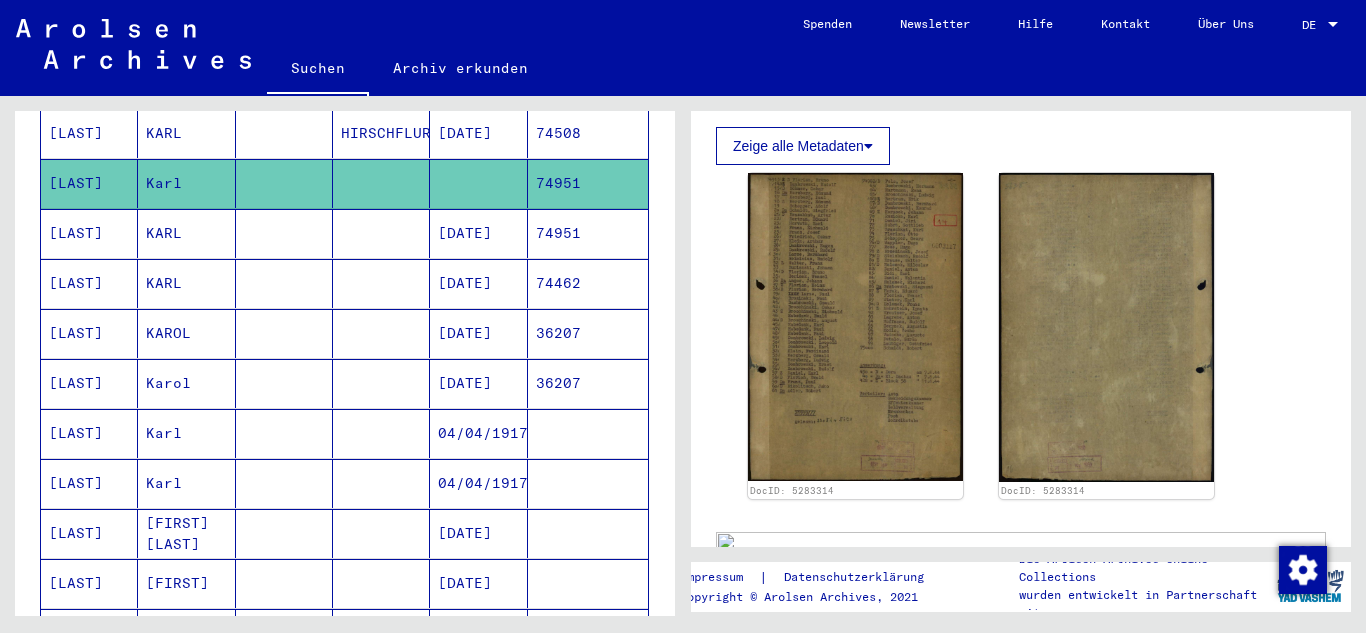scroll, scrollTop: 622, scrollLeft: 0, axis: vertical 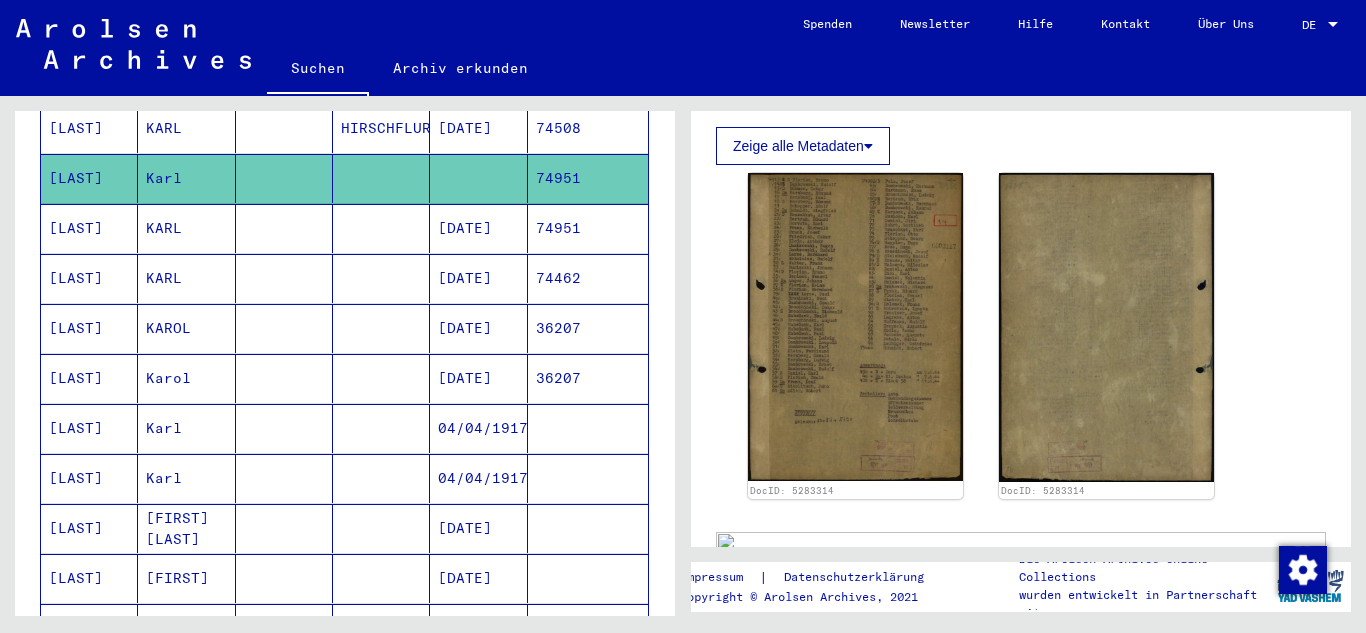 click on "**********" 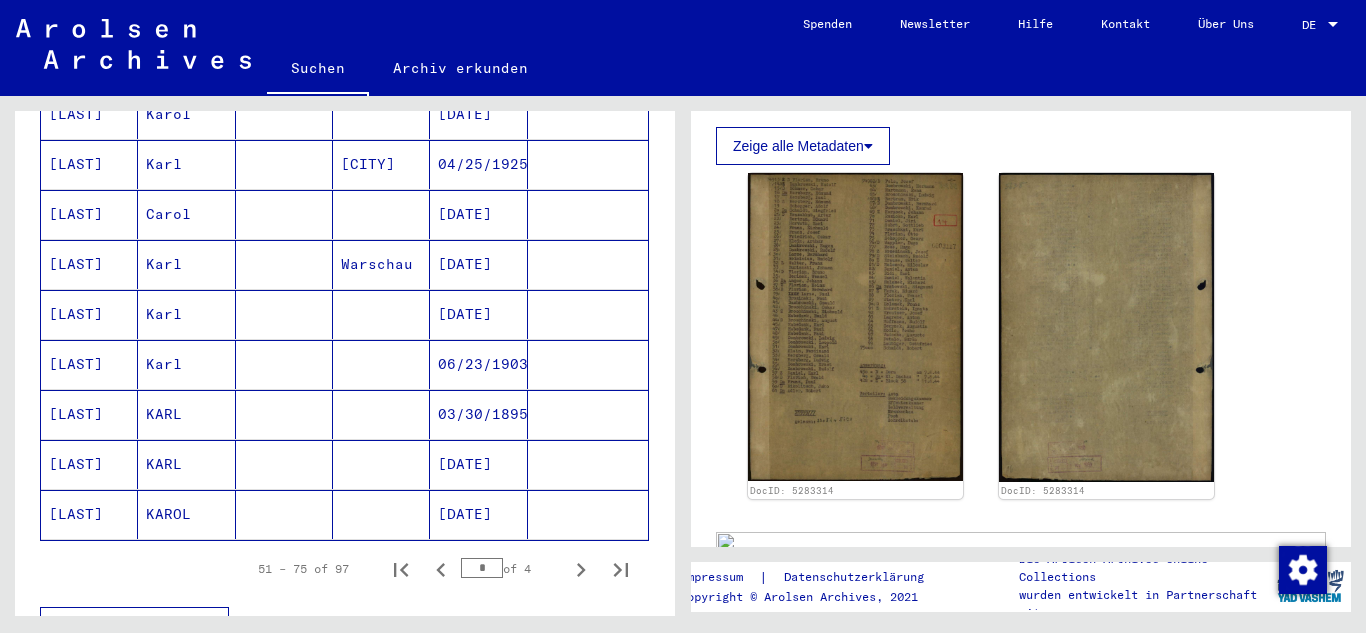 scroll, scrollTop: 1241, scrollLeft: 0, axis: vertical 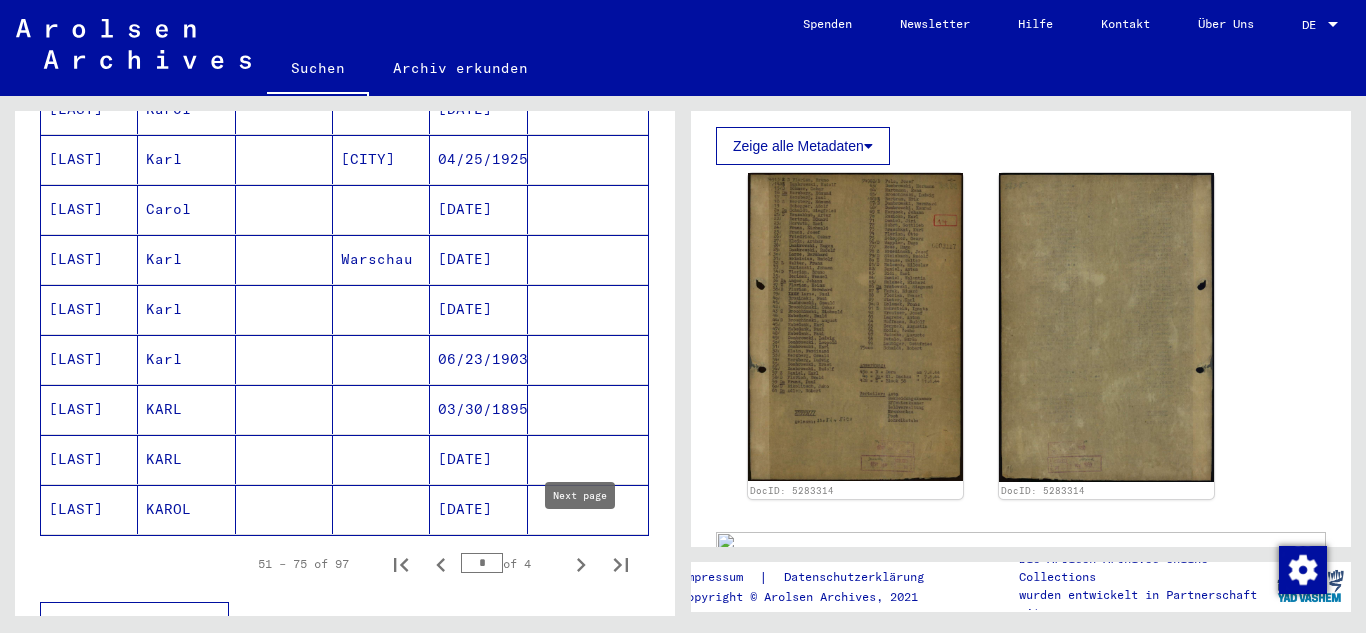 click 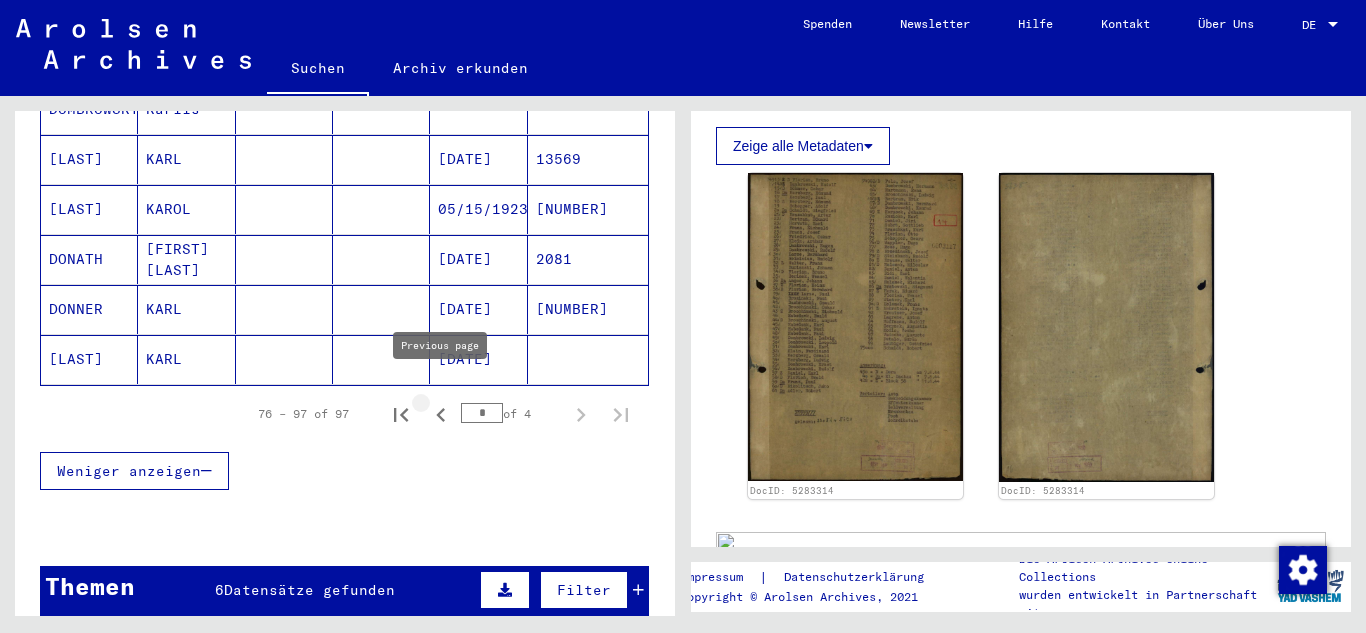 click 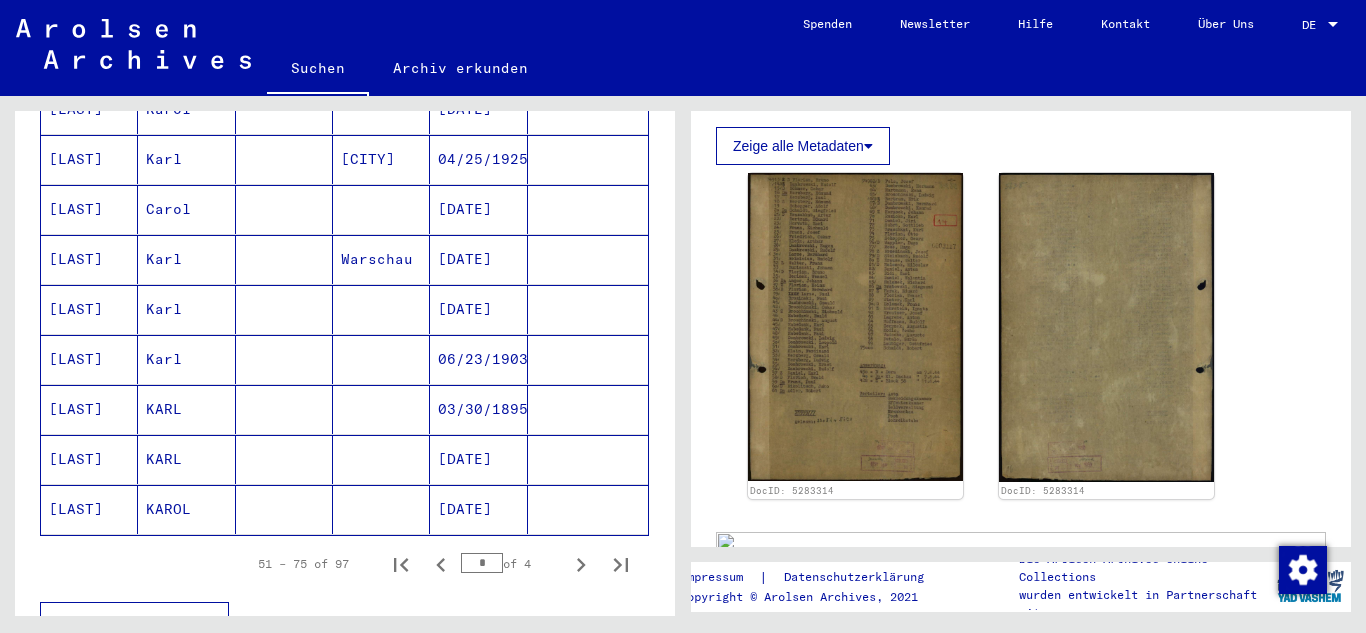 type 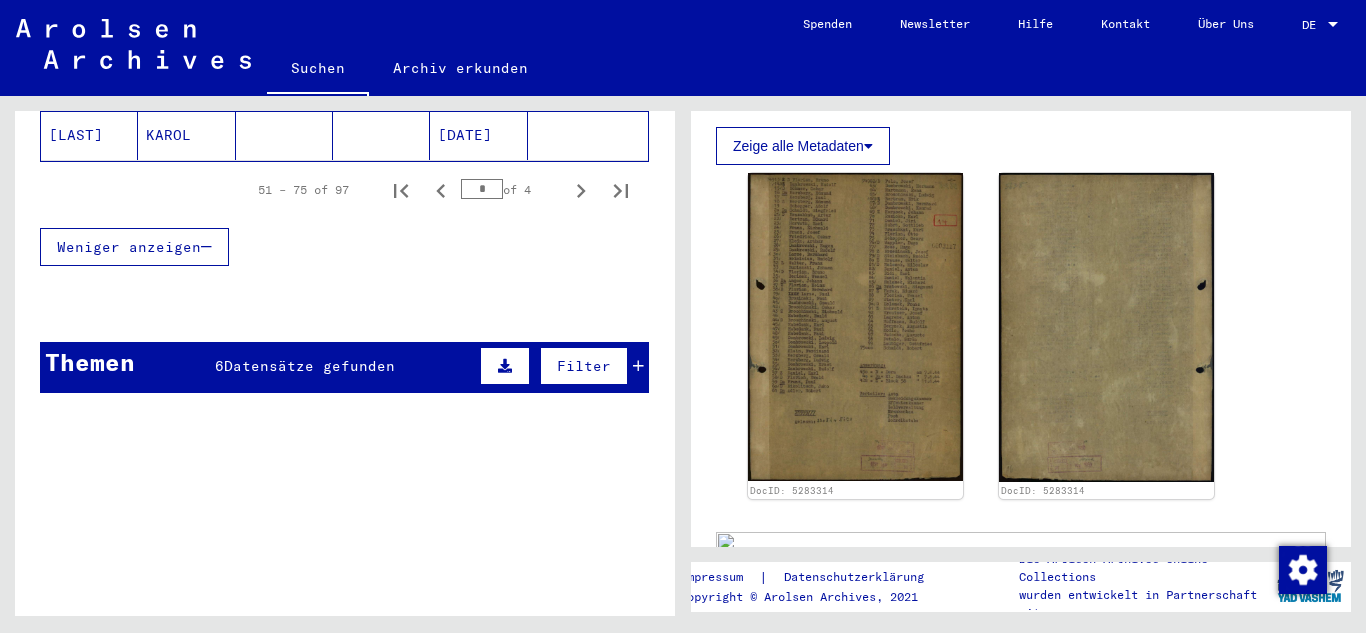 scroll, scrollTop: 1721, scrollLeft: 0, axis: vertical 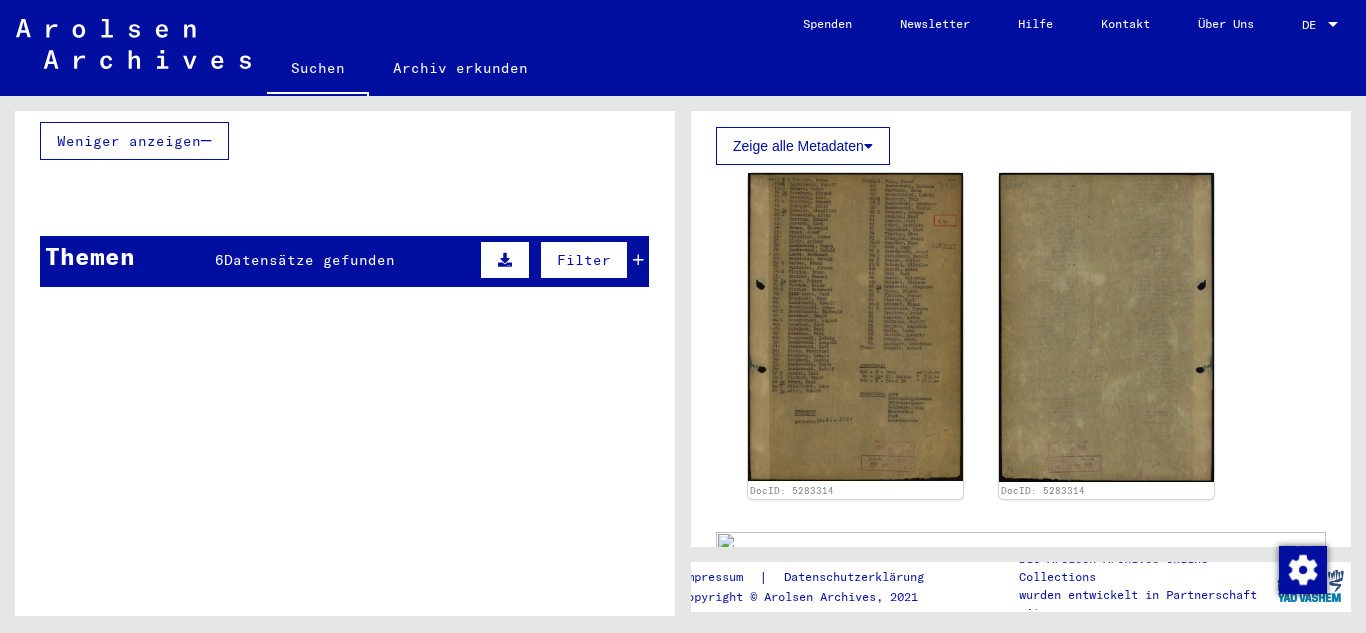 click on "**********" 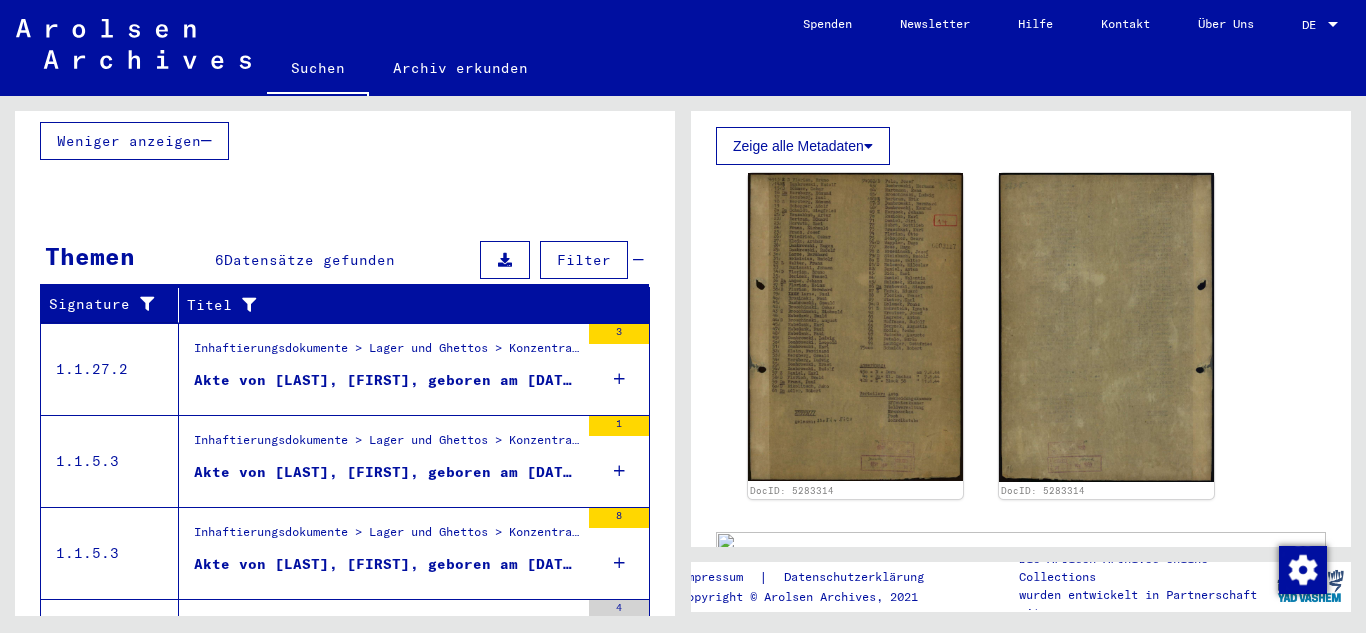 click on "Inhaftierungsdokumente > Lager und Ghettos > Konzentrationslager Mittelbau (Dora) > Konzentrationslager Mittelbau (Dora), Einzelpersonen-bezogene Unterlagen > Individuelle Häftlings Unterlagen - KL Mittelbau (Dora) > Akten mit Namen ab DOBROWOLSKI" at bounding box center [386, 353] 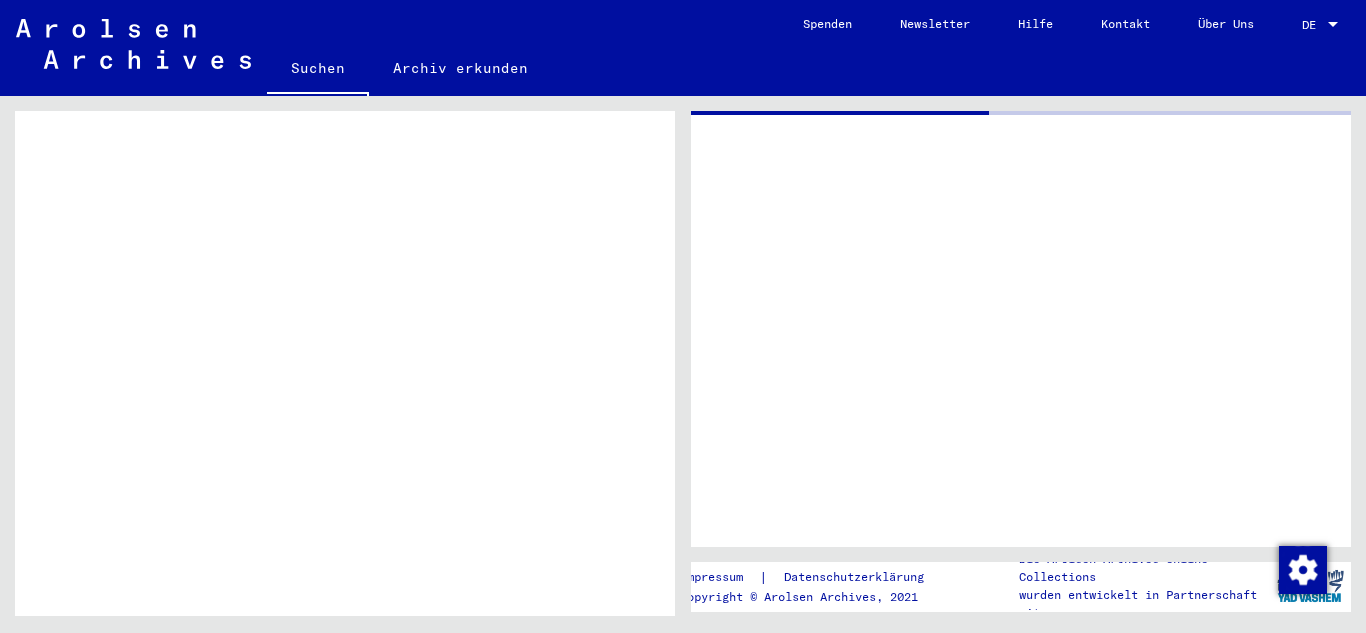 scroll, scrollTop: 0, scrollLeft: 0, axis: both 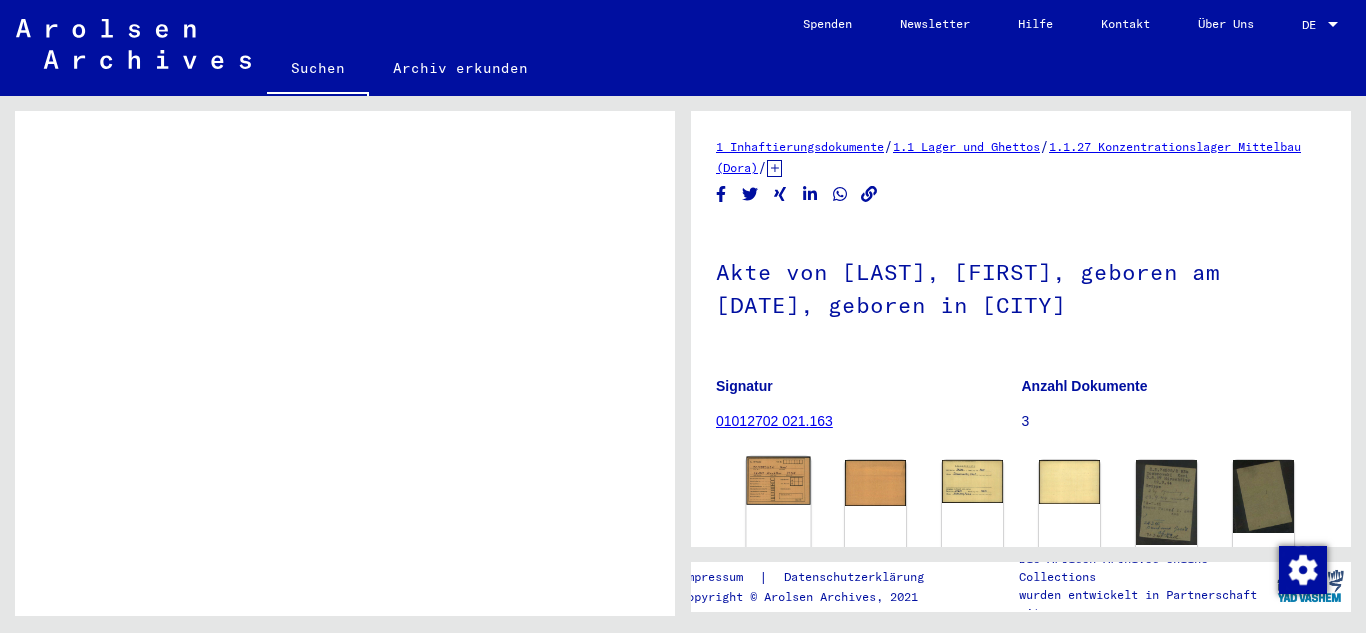 click on "DocID: 2583928 ([FIRST] [LAST])" 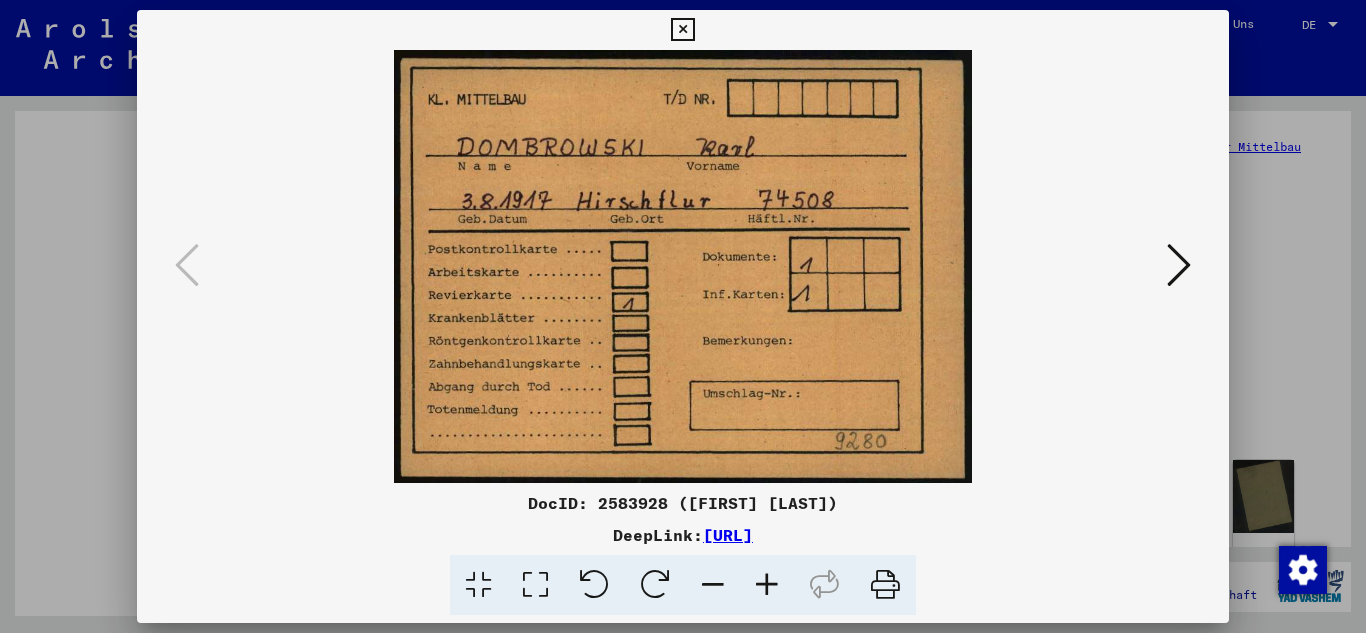 type 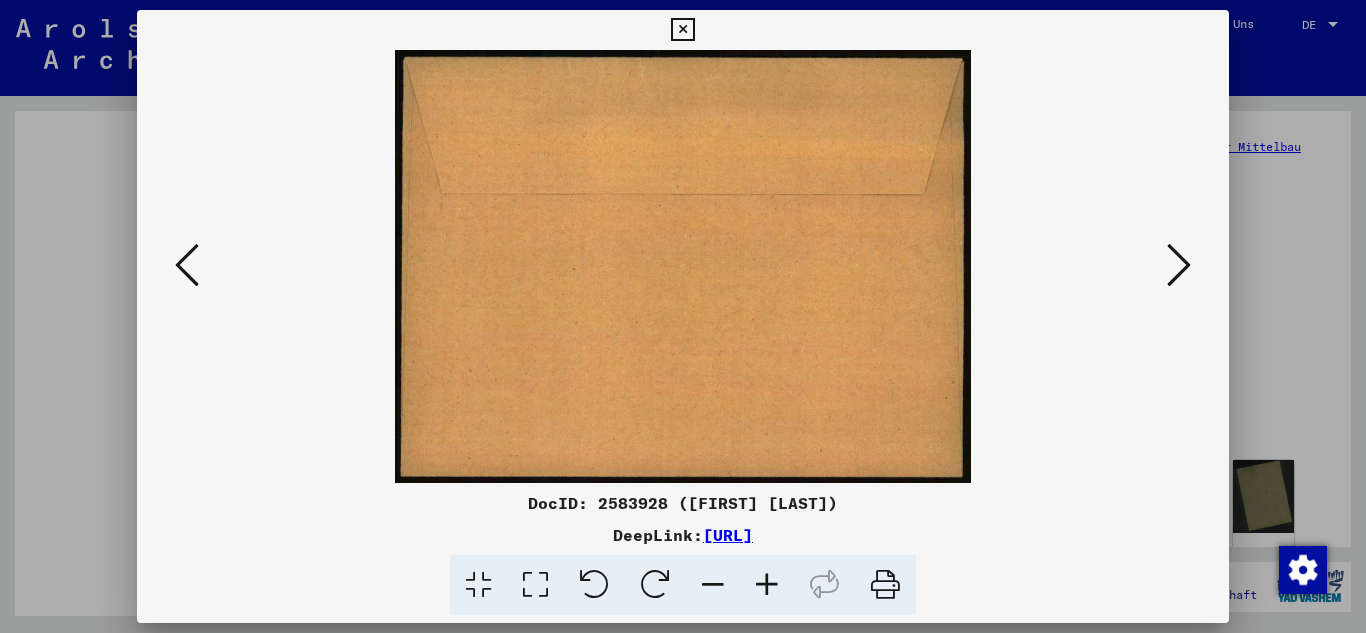 click at bounding box center [1179, 265] 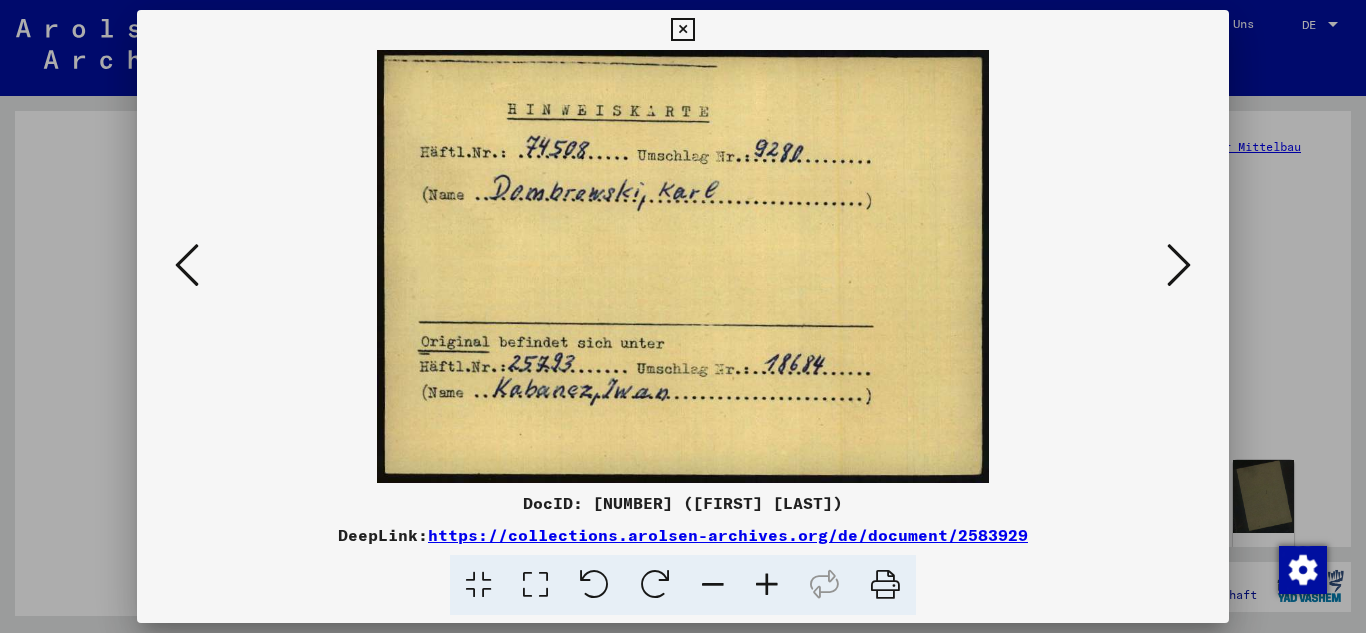 click at bounding box center (1179, 265) 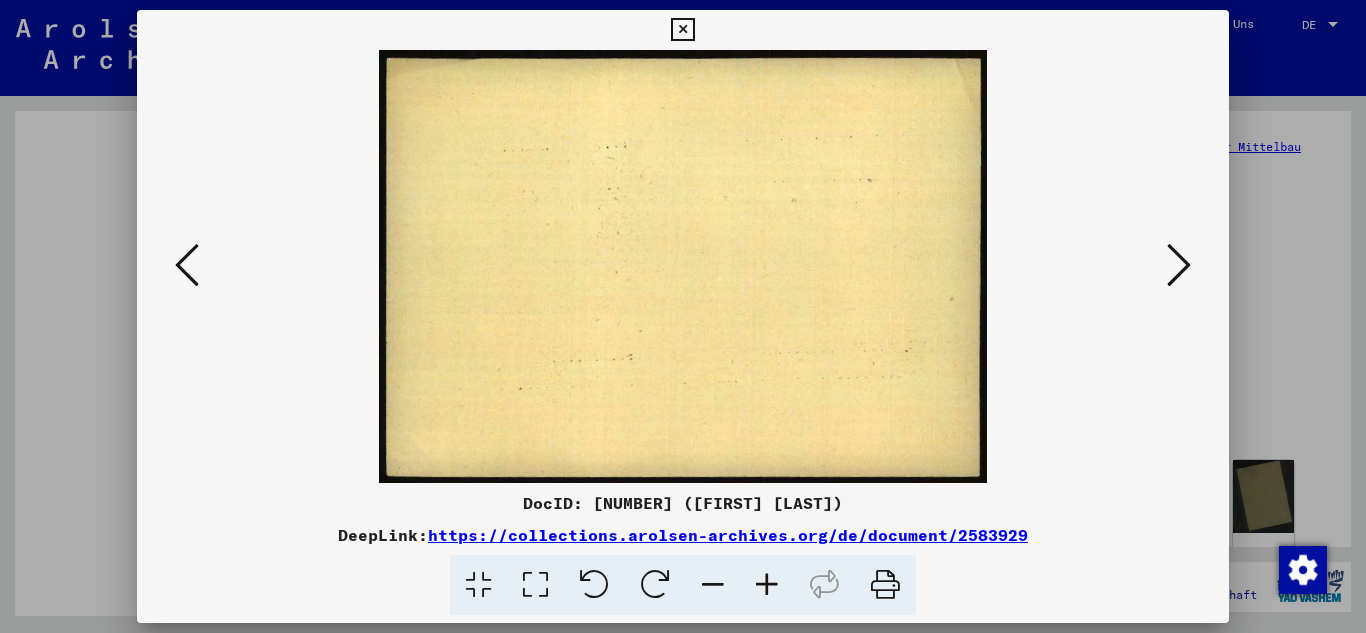 click at bounding box center [1179, 265] 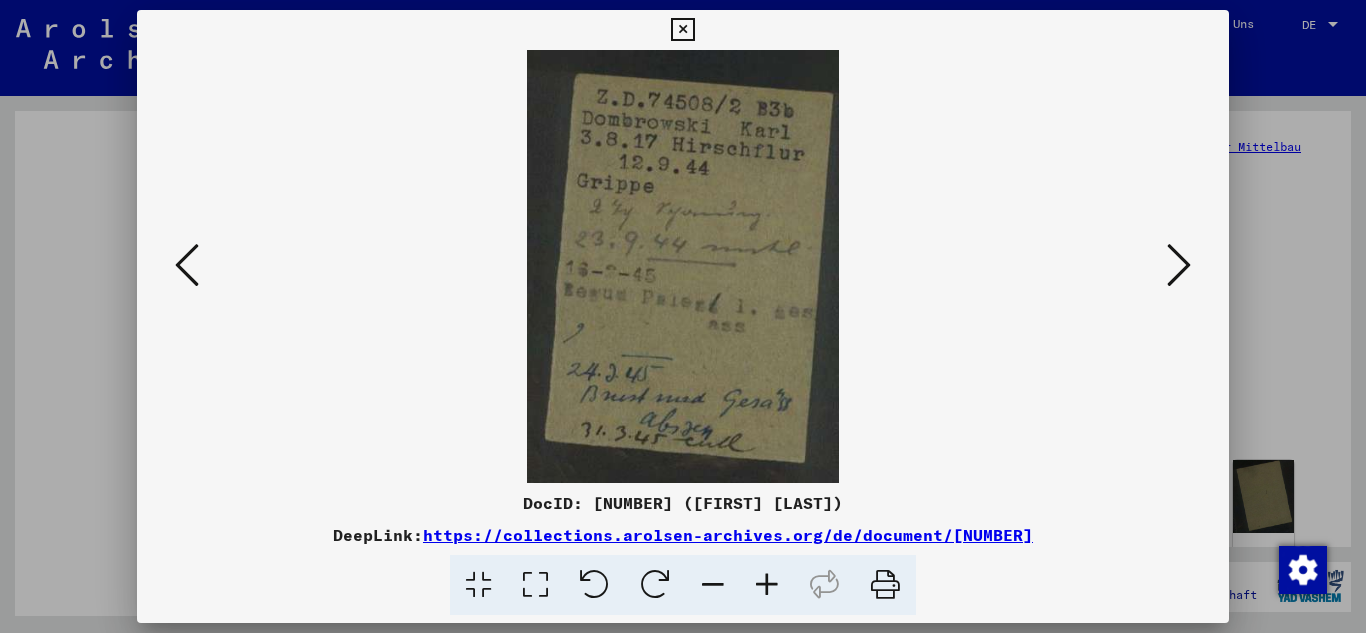 click at bounding box center [1179, 265] 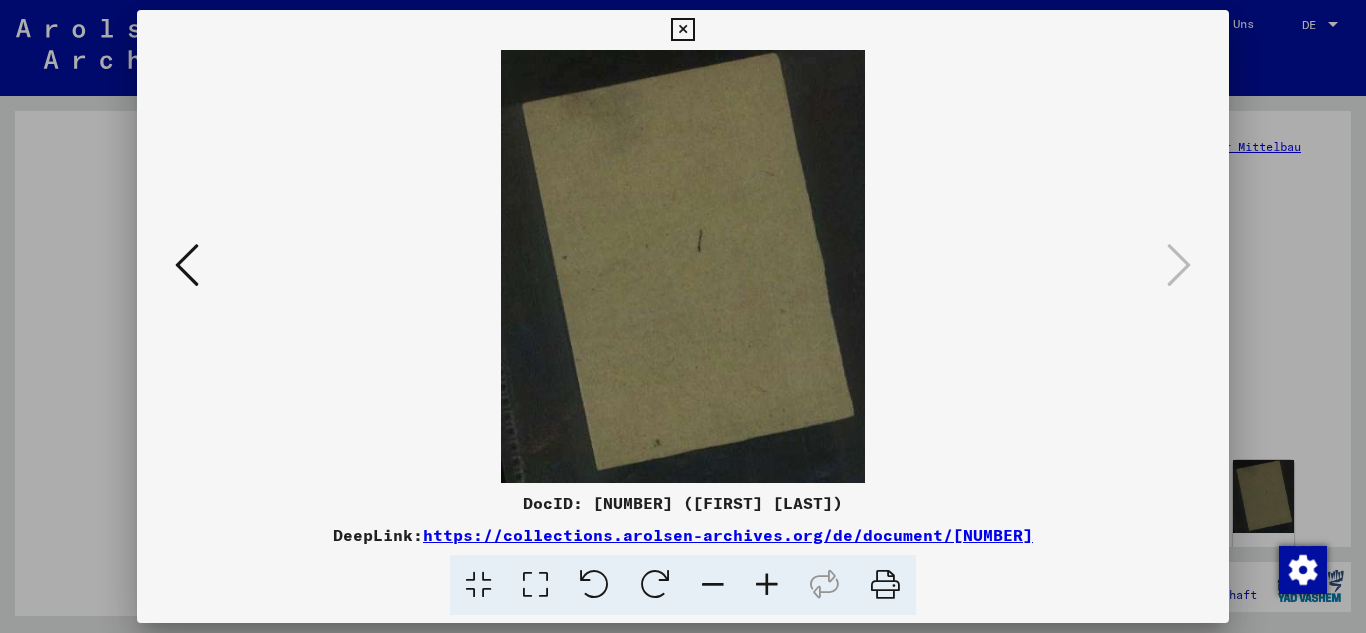 click at bounding box center (682, 30) 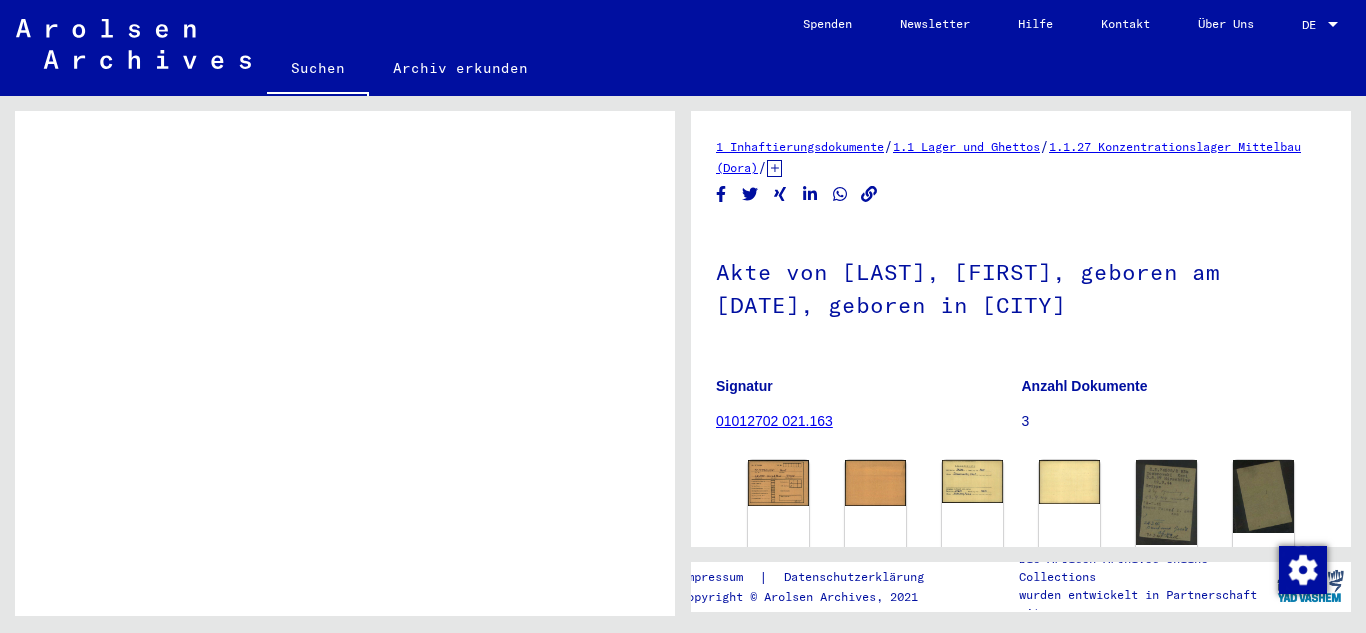 click at bounding box center (588, 411) 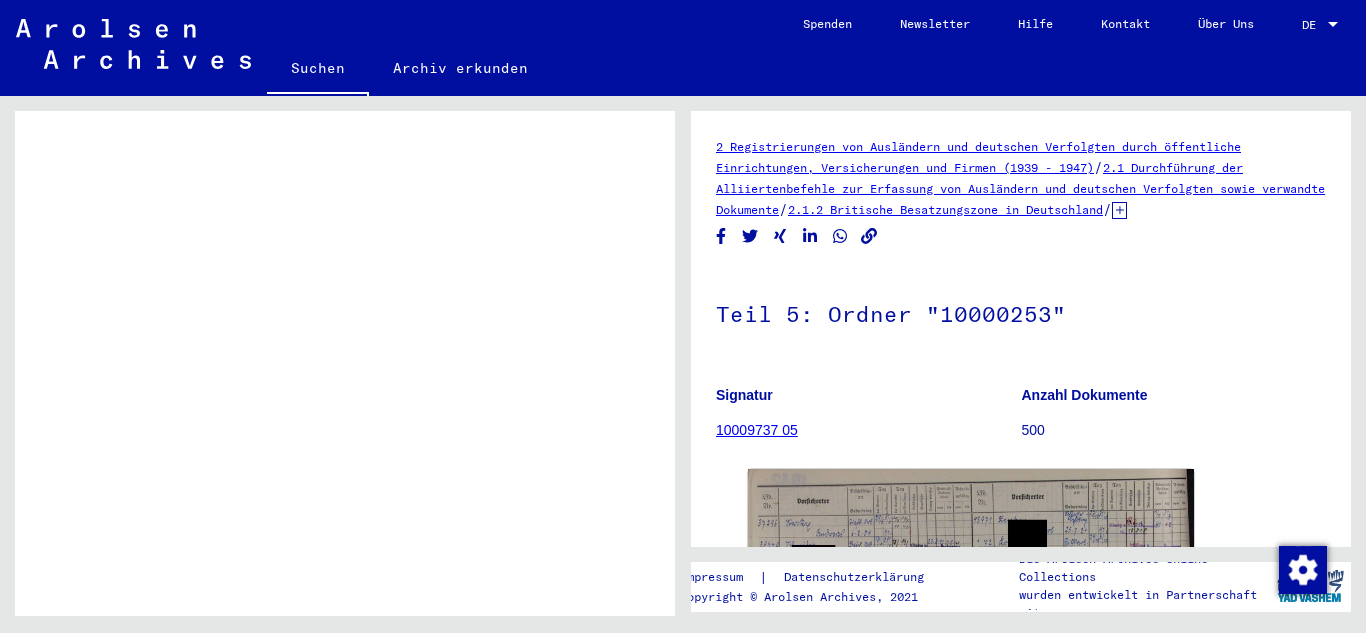 scroll, scrollTop: 0, scrollLeft: 0, axis: both 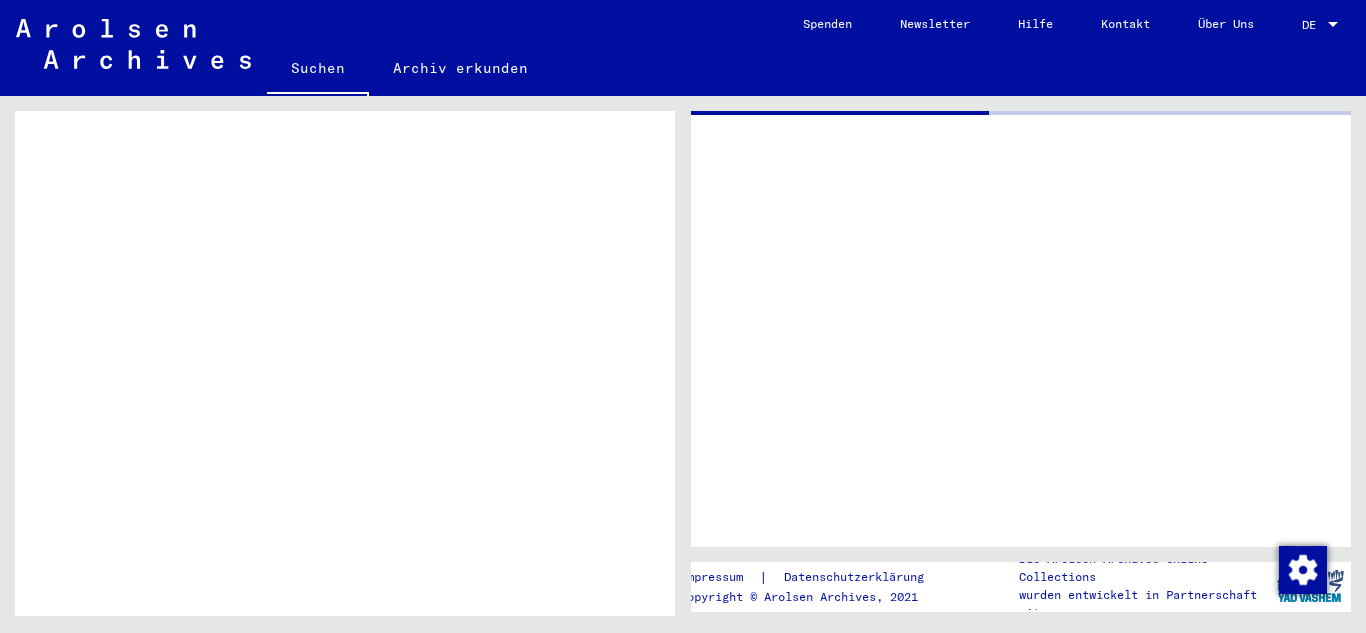 drag, startPoint x: 636, startPoint y: 222, endPoint x: 649, endPoint y: 306, distance: 85 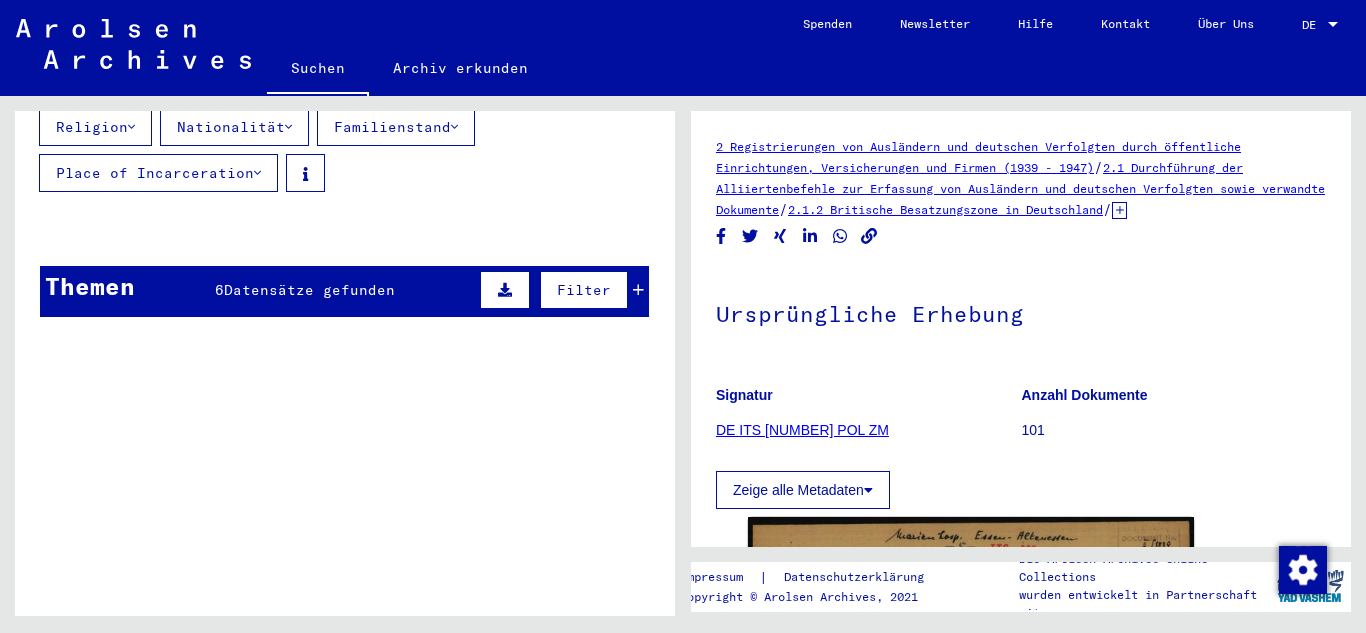 scroll, scrollTop: 265, scrollLeft: 0, axis: vertical 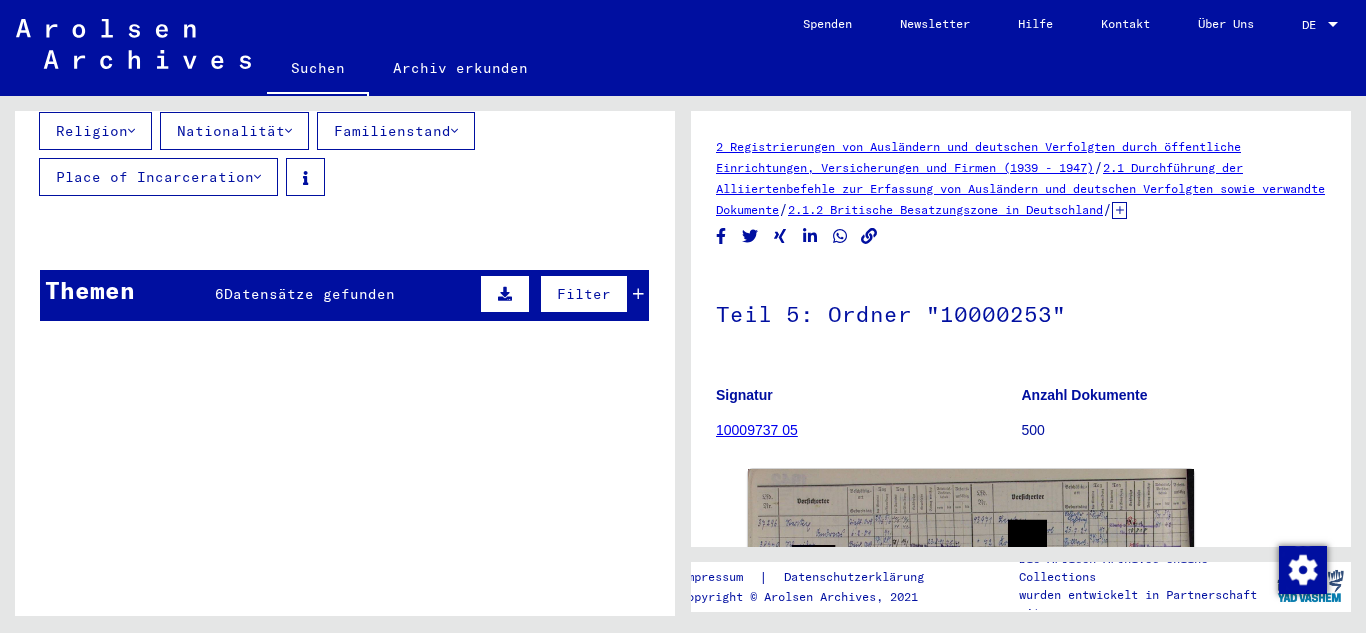 click on "[DATE]" at bounding box center (478, 335) 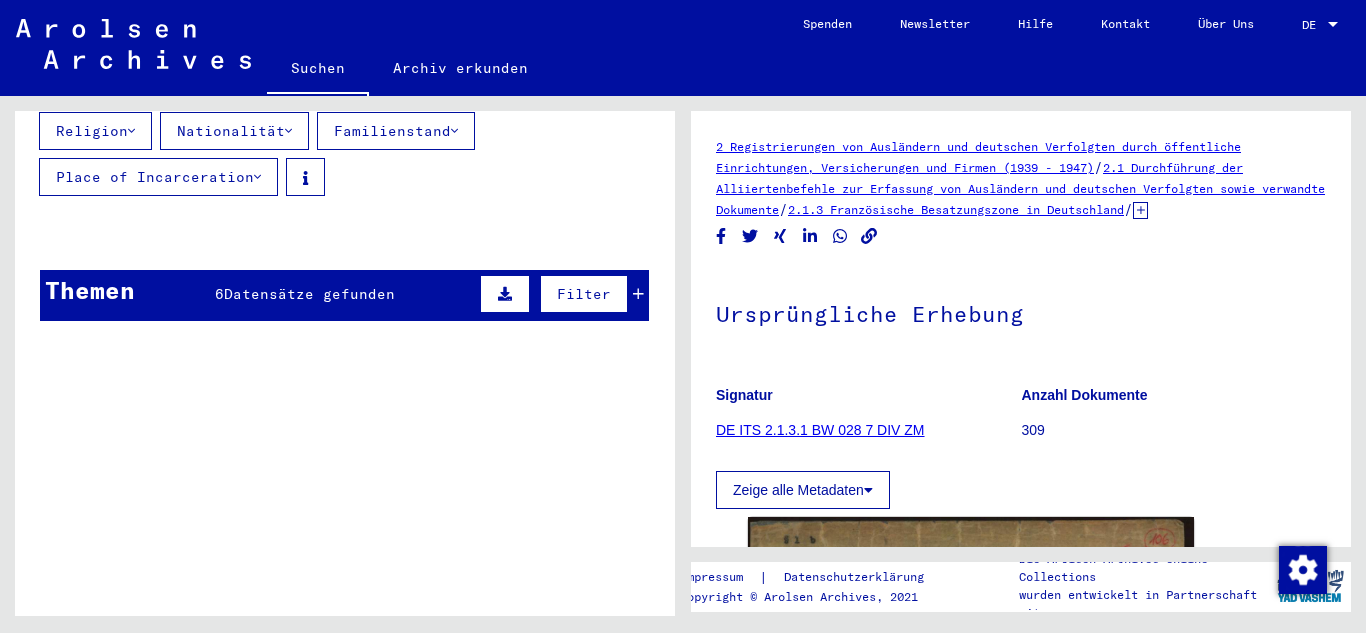 scroll, scrollTop: 0, scrollLeft: 0, axis: both 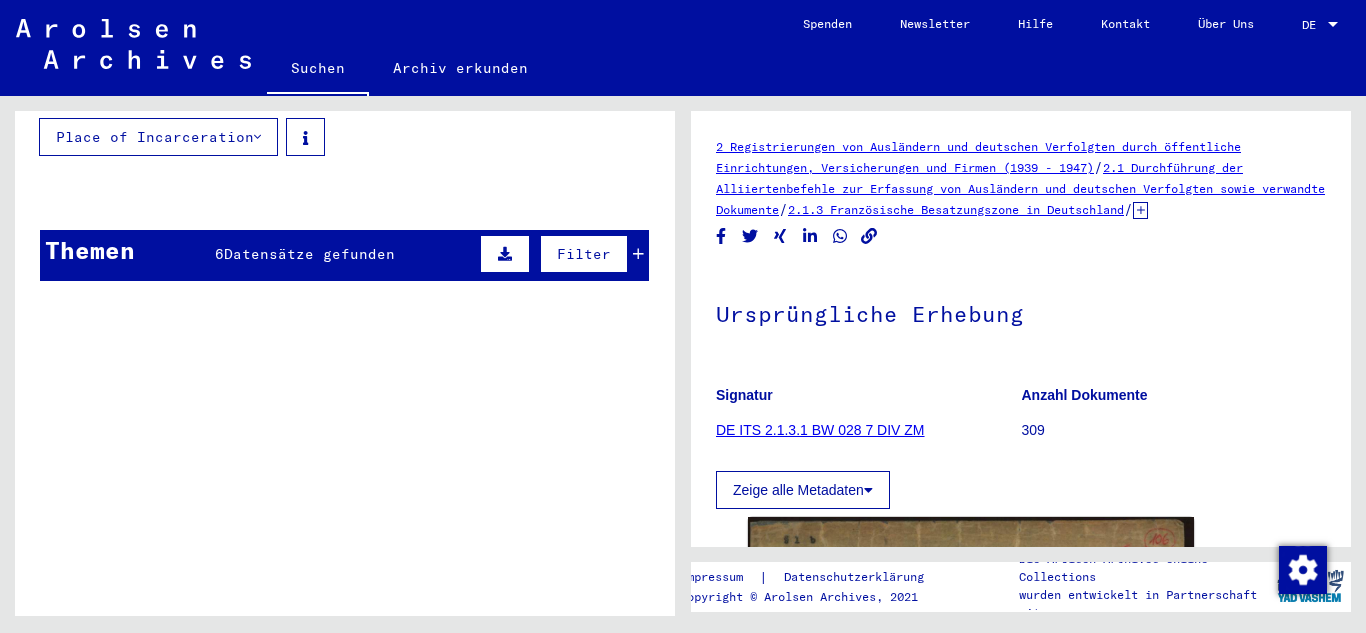 click 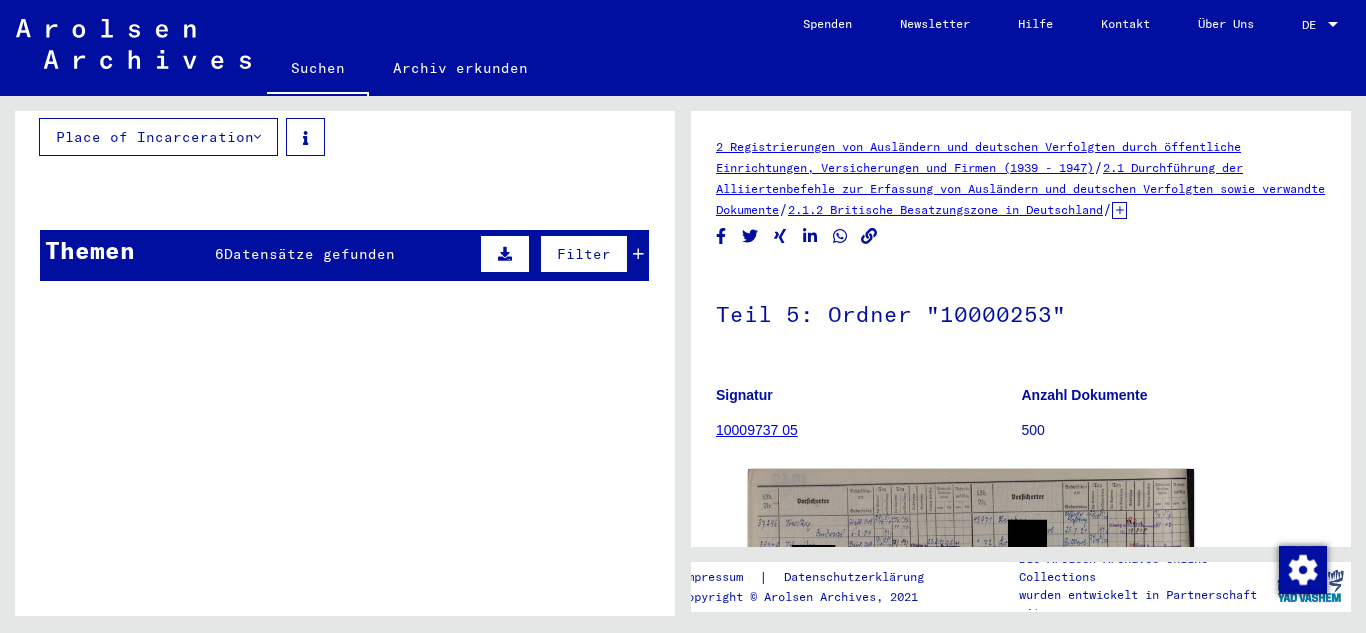 scroll, scrollTop: 0, scrollLeft: 0, axis: both 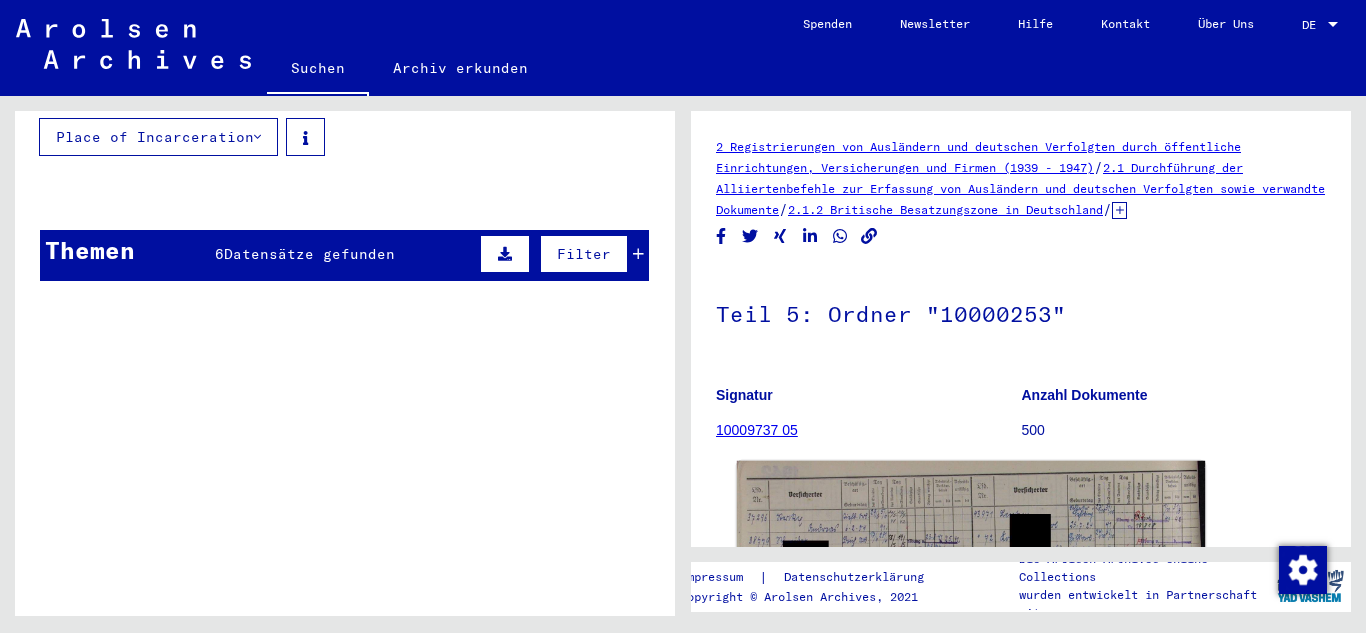 click 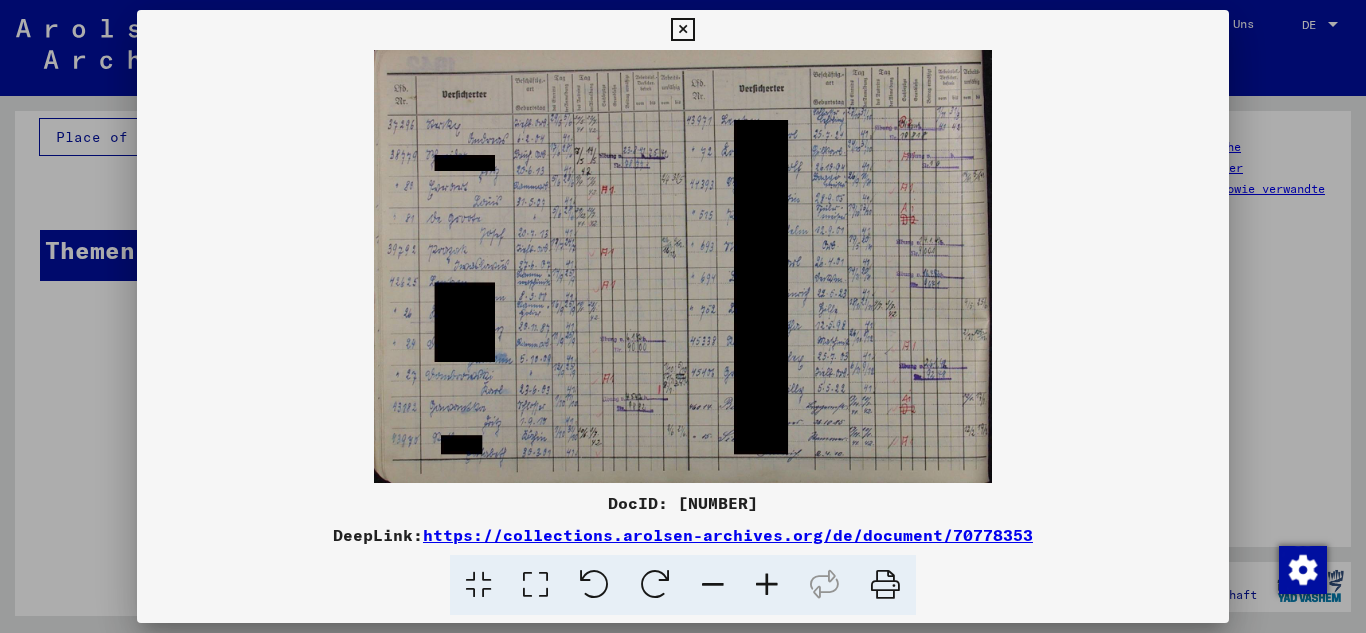 type 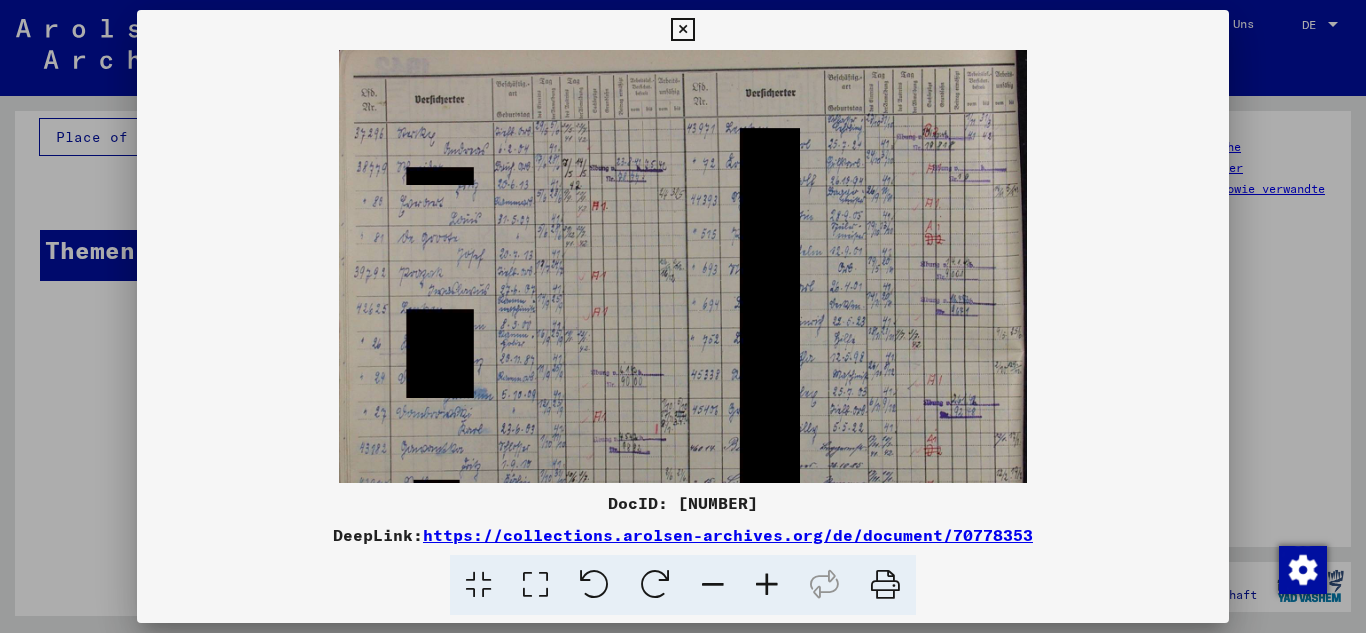 click at bounding box center [767, 585] 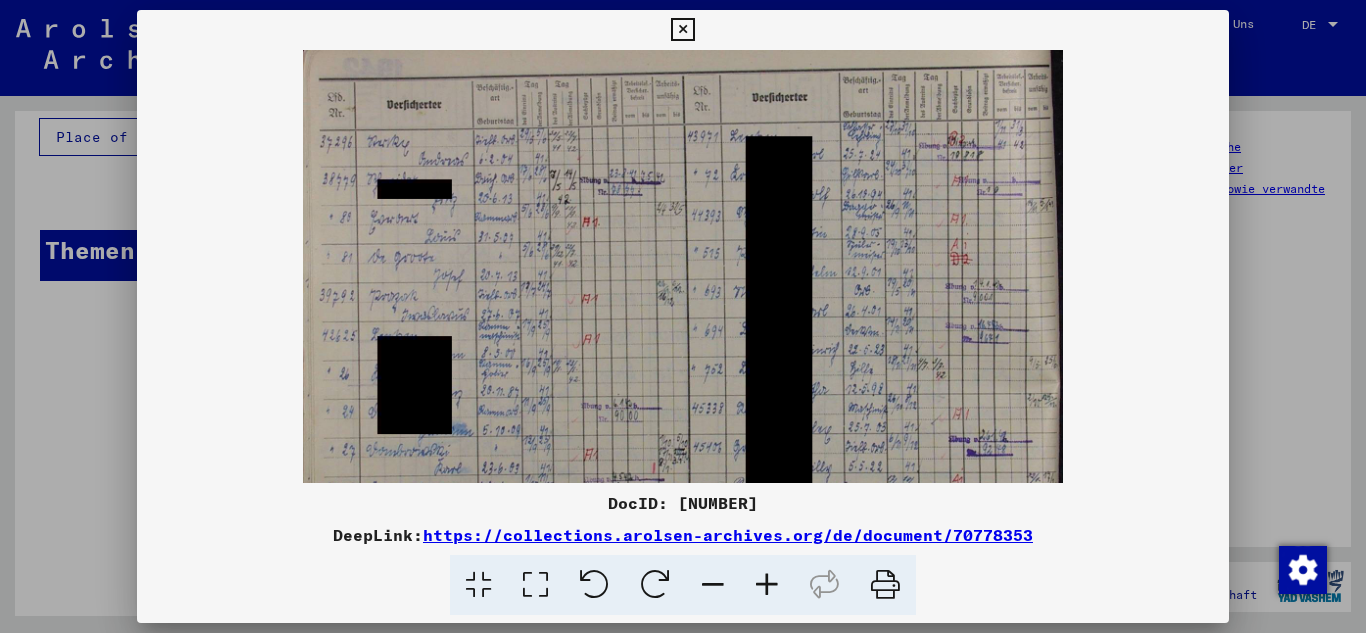 click at bounding box center [767, 585] 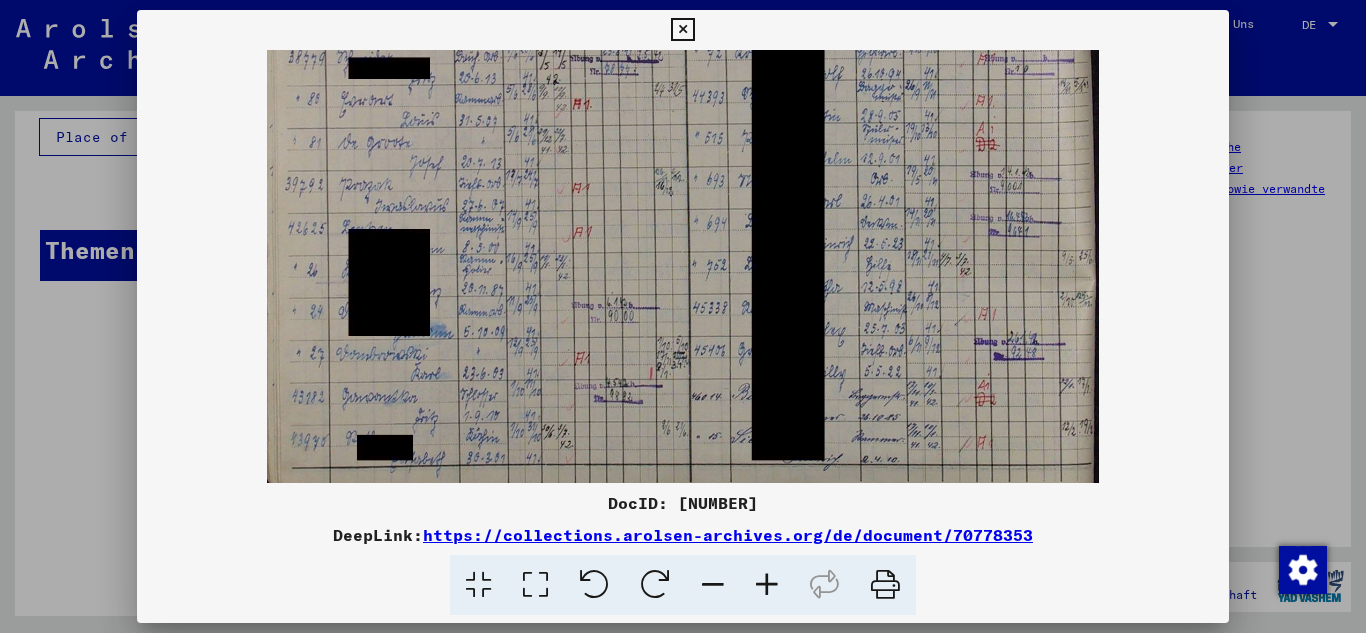scroll, scrollTop: 150, scrollLeft: 0, axis: vertical 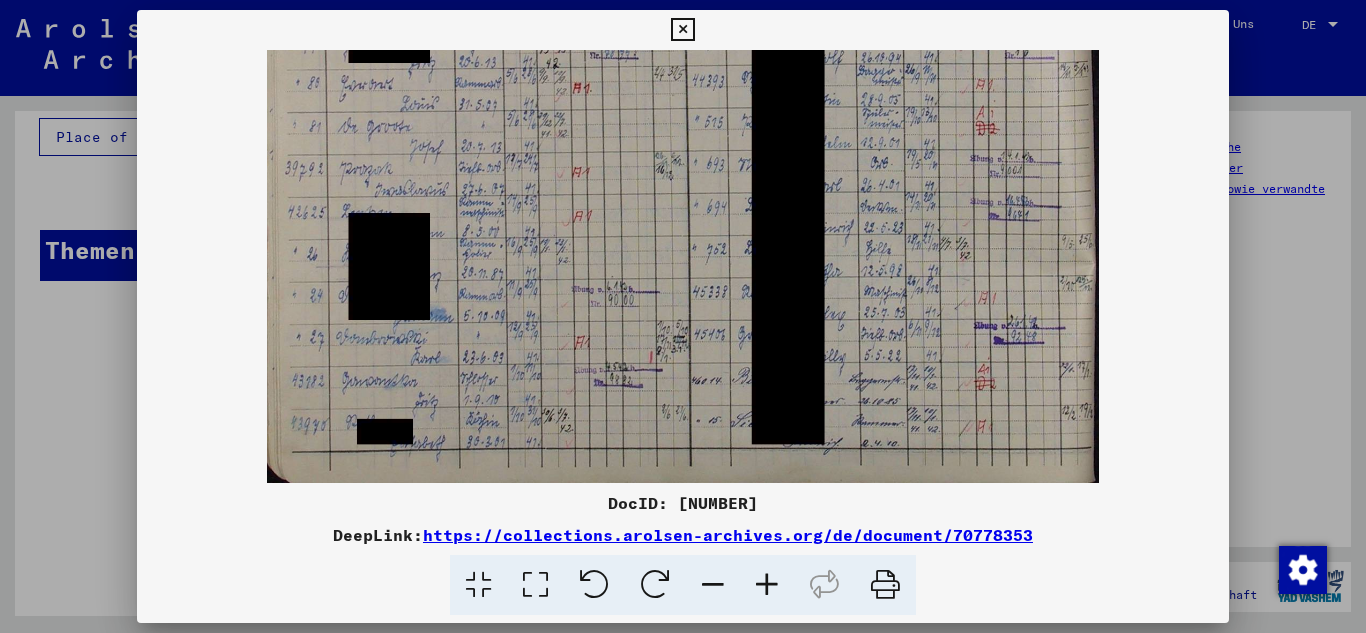 drag, startPoint x: 511, startPoint y: 308, endPoint x: 630, endPoint y: 142, distance: 204.2474 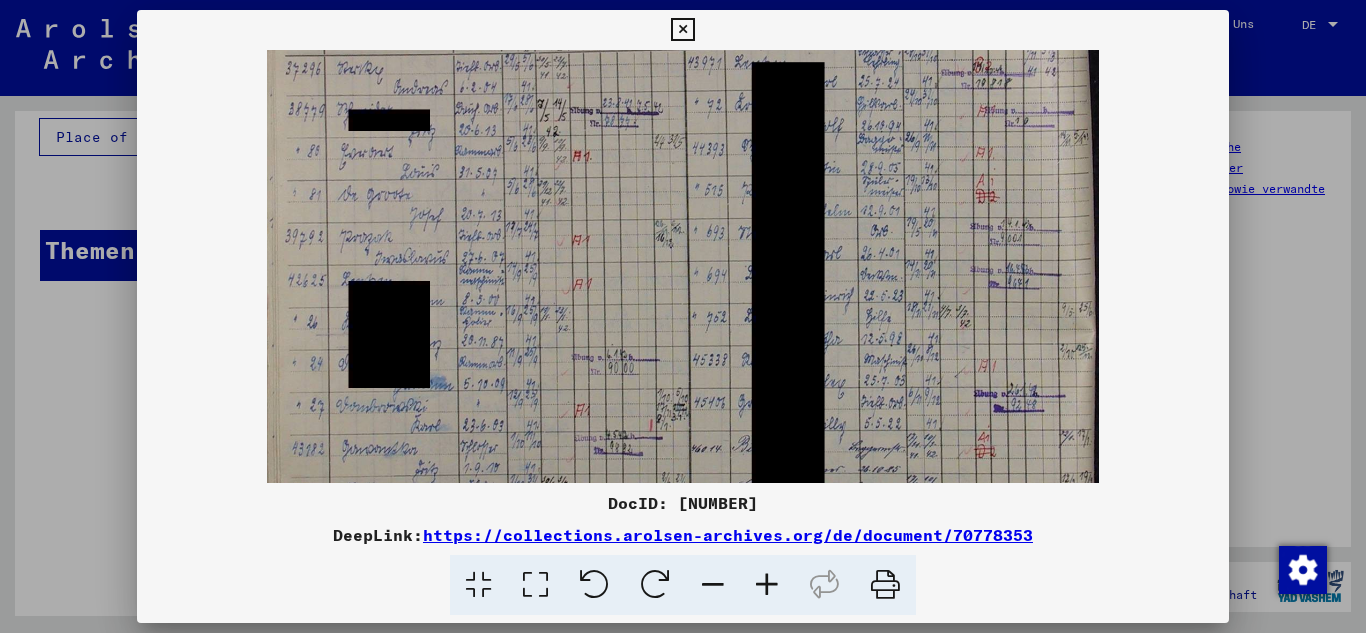 scroll, scrollTop: 0, scrollLeft: 0, axis: both 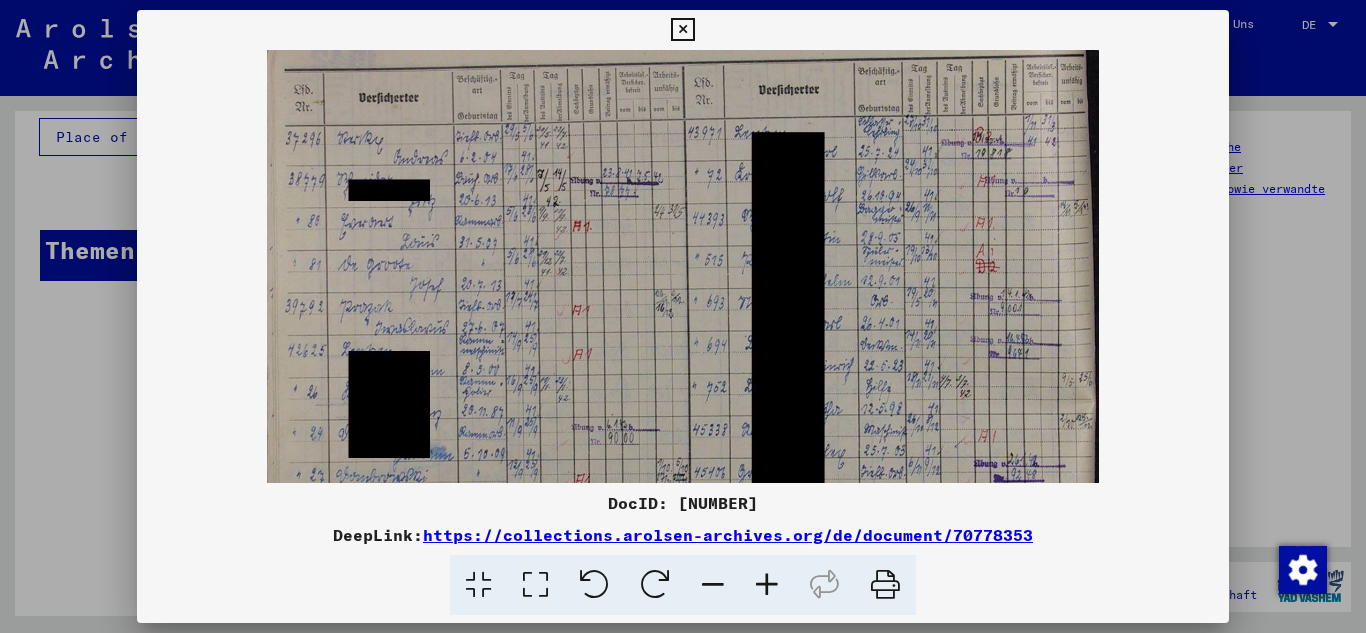 drag, startPoint x: 630, startPoint y: 142, endPoint x: 667, endPoint y: 360, distance: 221.11761 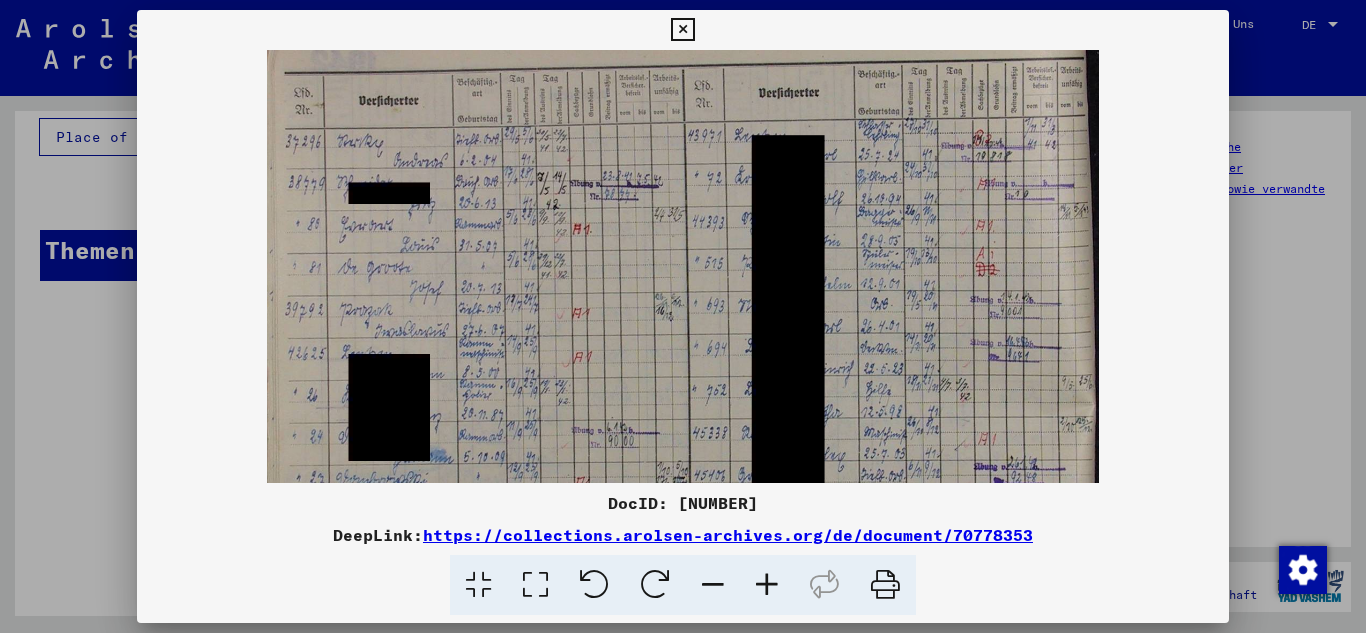 click at bounding box center [682, 30] 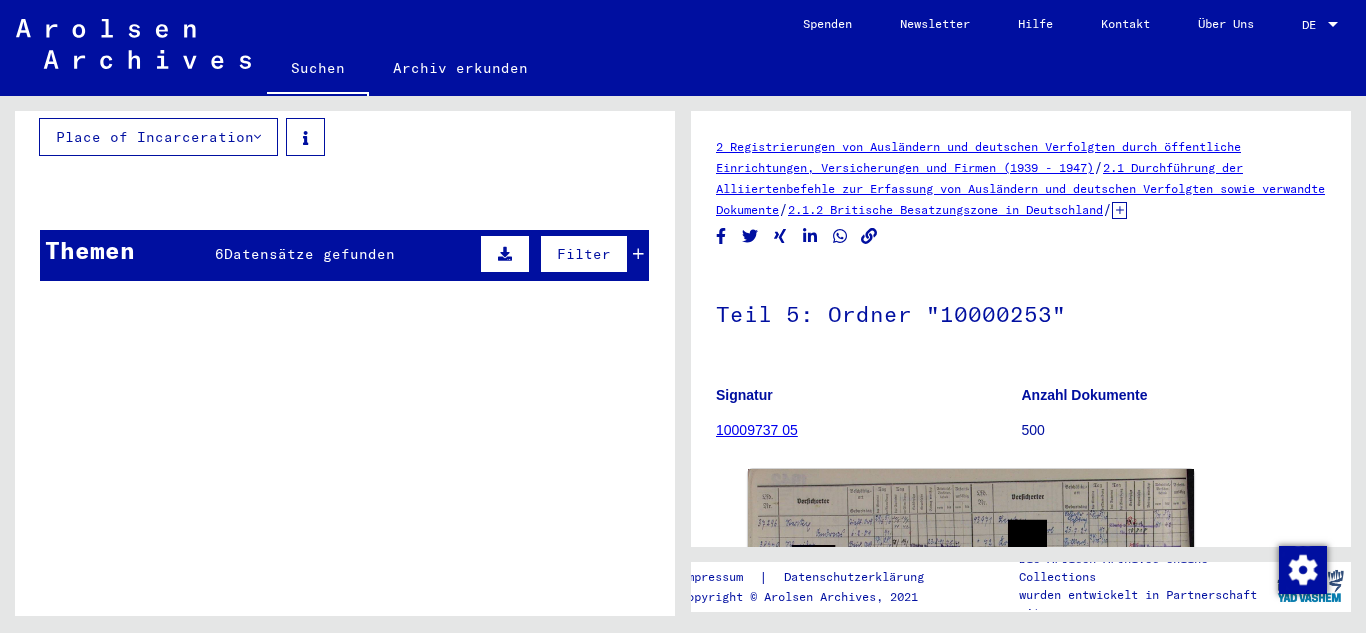 click 